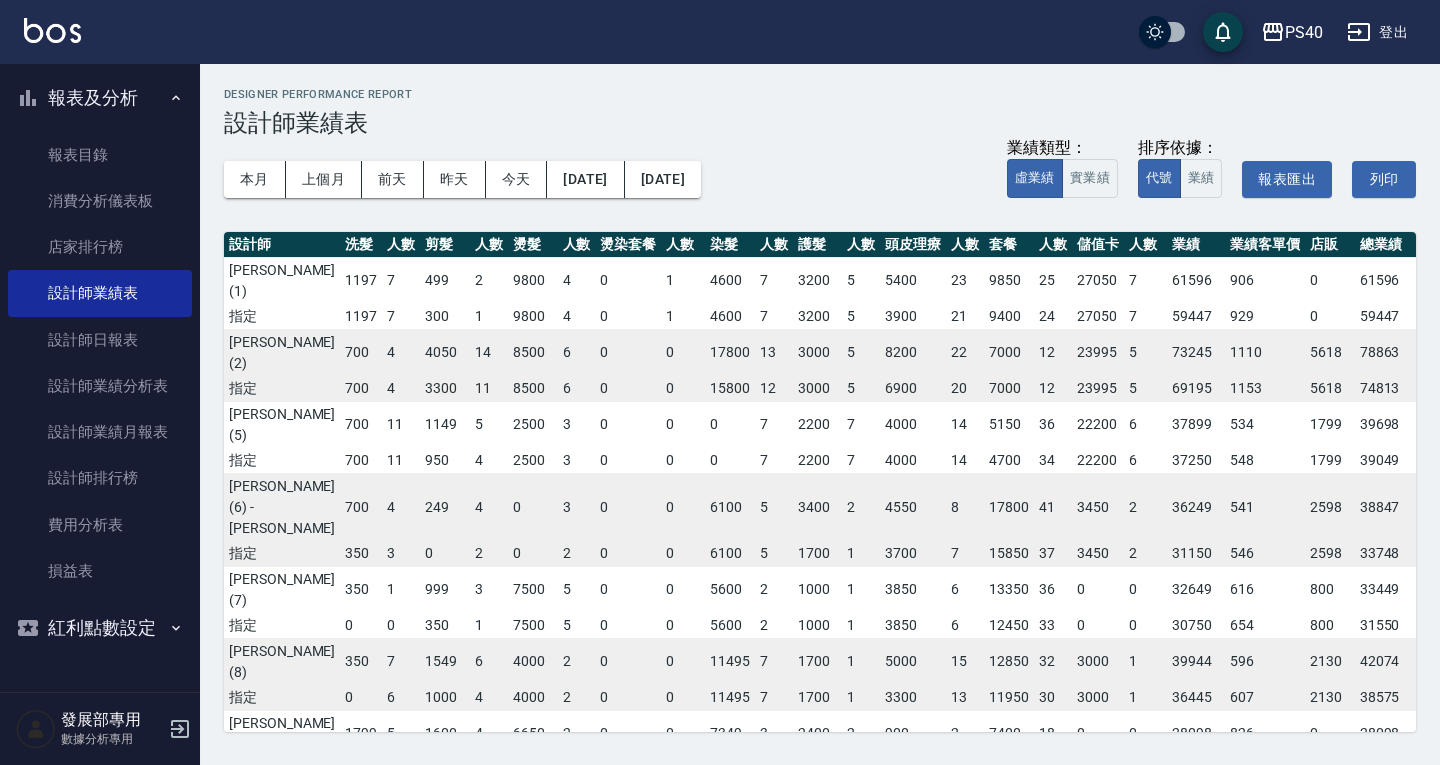 scroll, scrollTop: 0, scrollLeft: 0, axis: both 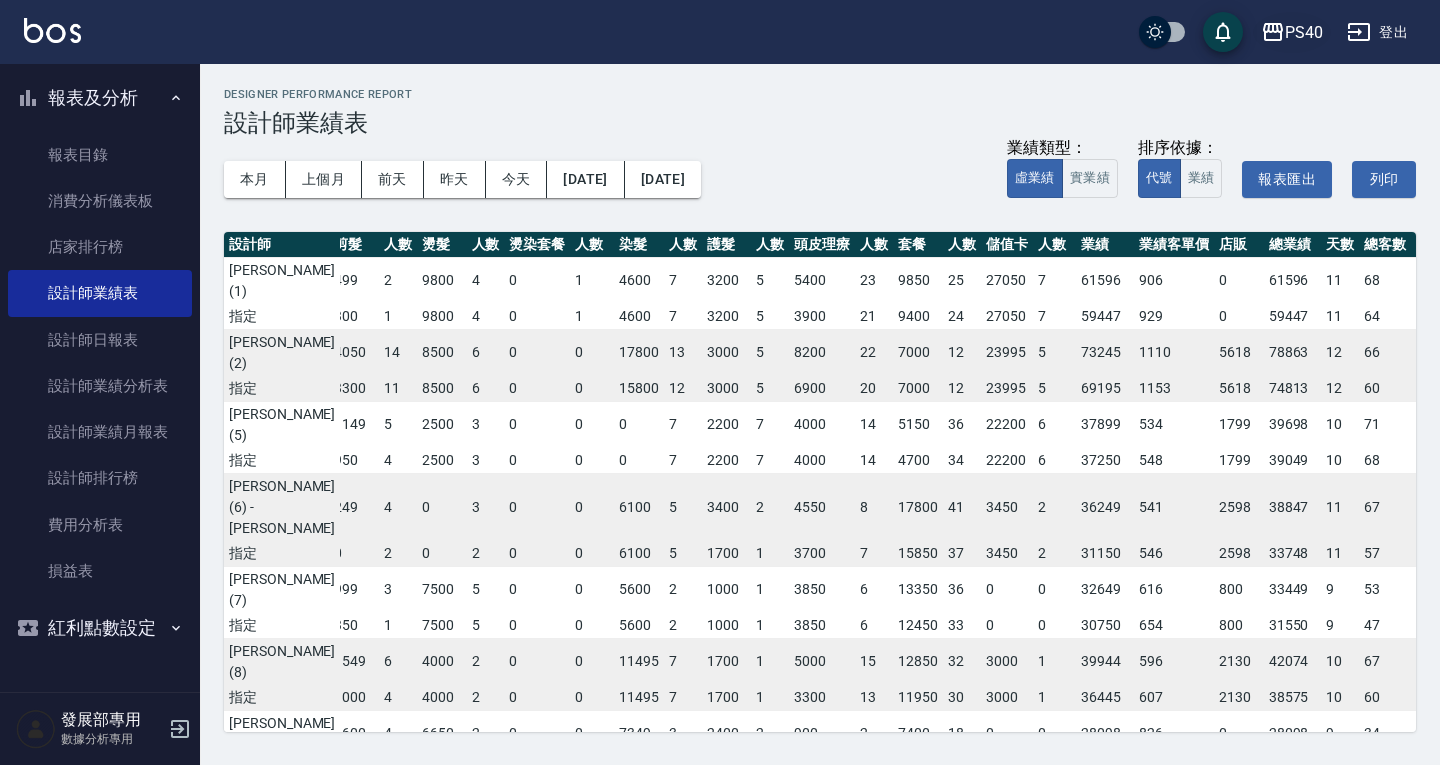 click on "PS40" at bounding box center [1304, 32] 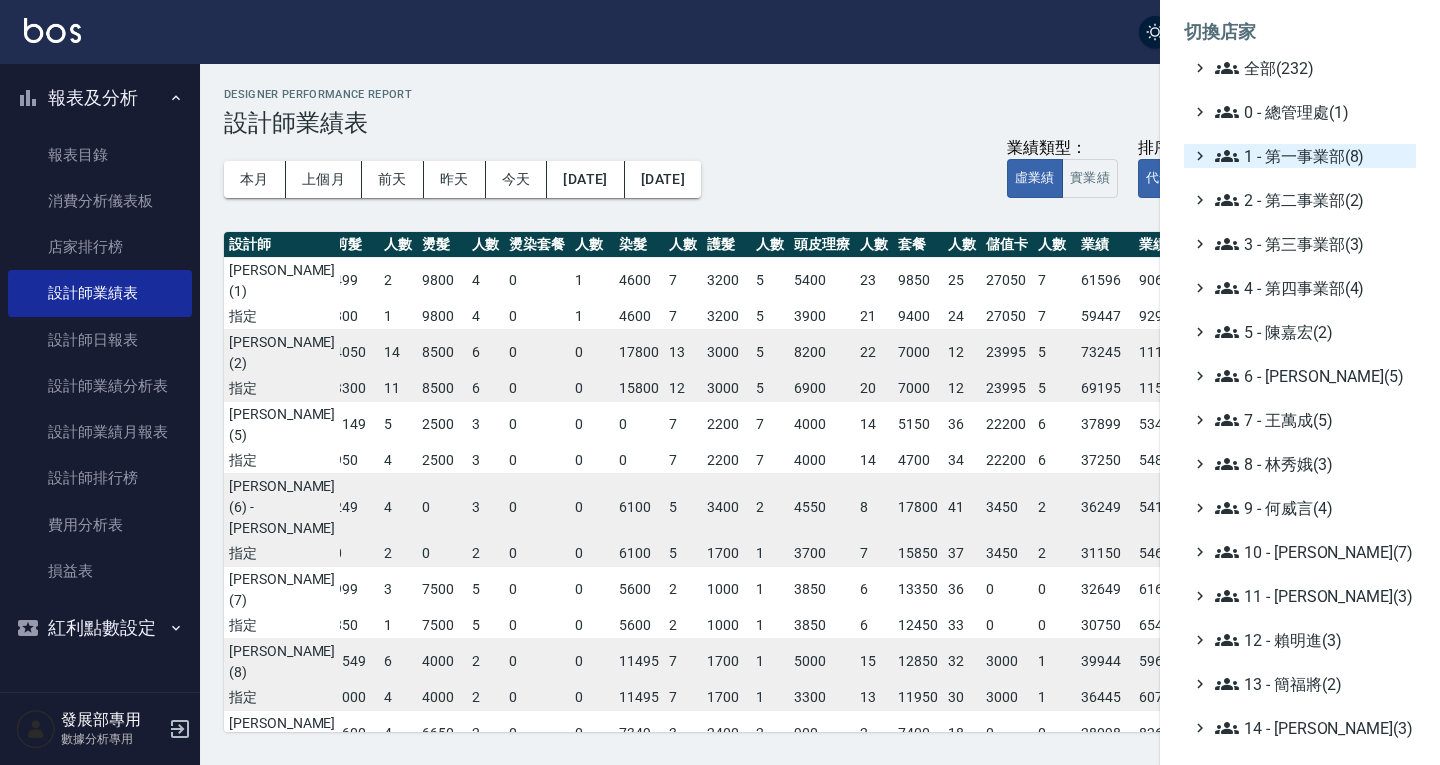 click on "全部(232)" at bounding box center [1311, 68] 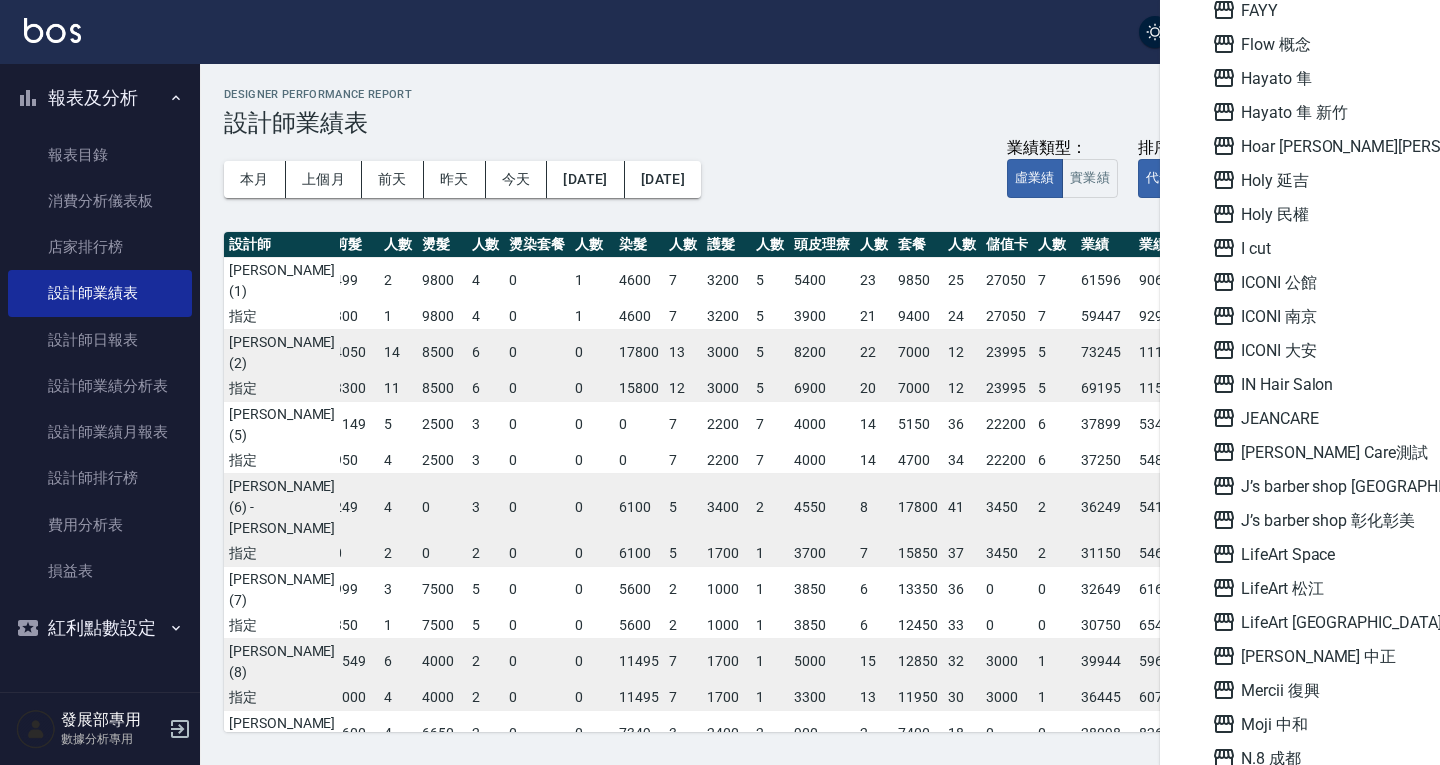 scroll, scrollTop: 1700, scrollLeft: 0, axis: vertical 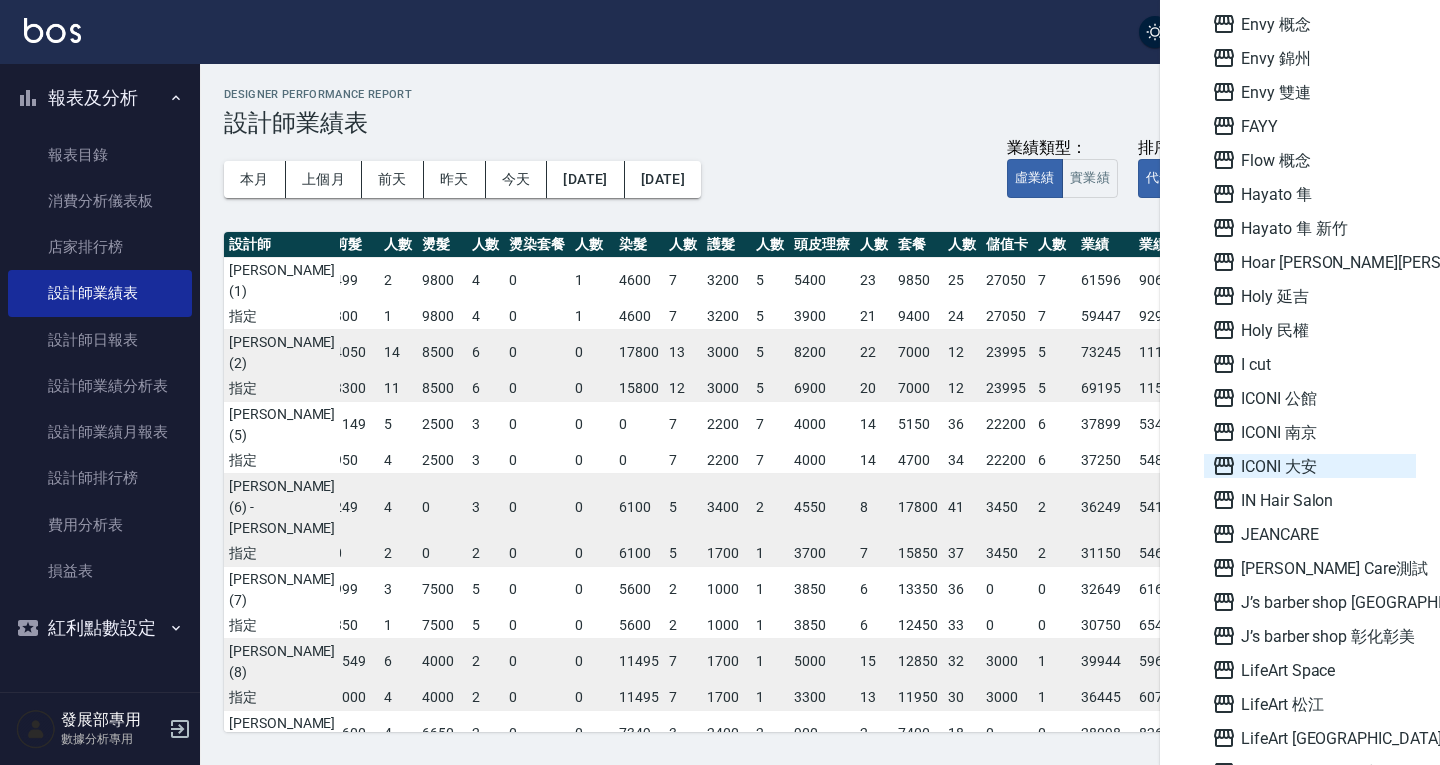 click on "ICONI 大安" at bounding box center (1310, 466) 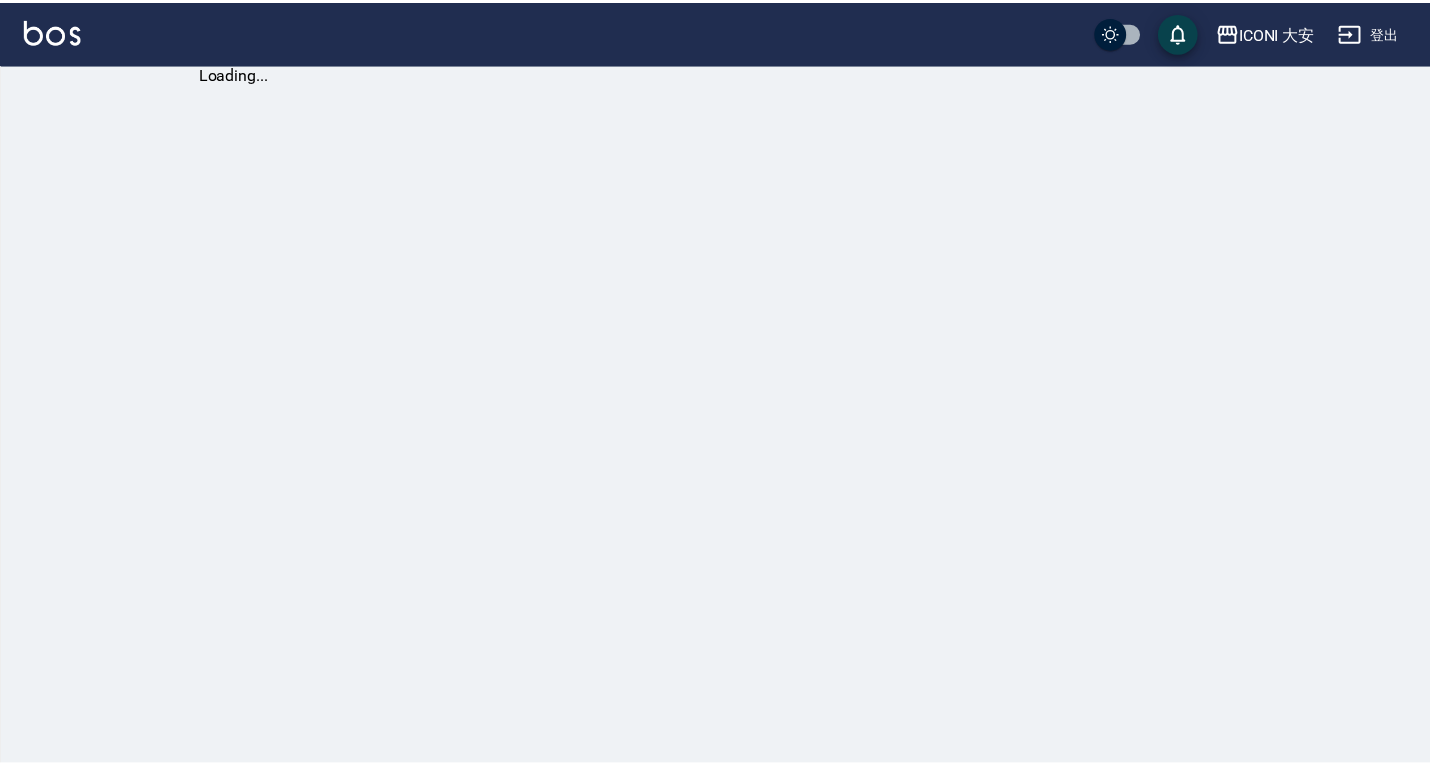 scroll, scrollTop: 0, scrollLeft: 0, axis: both 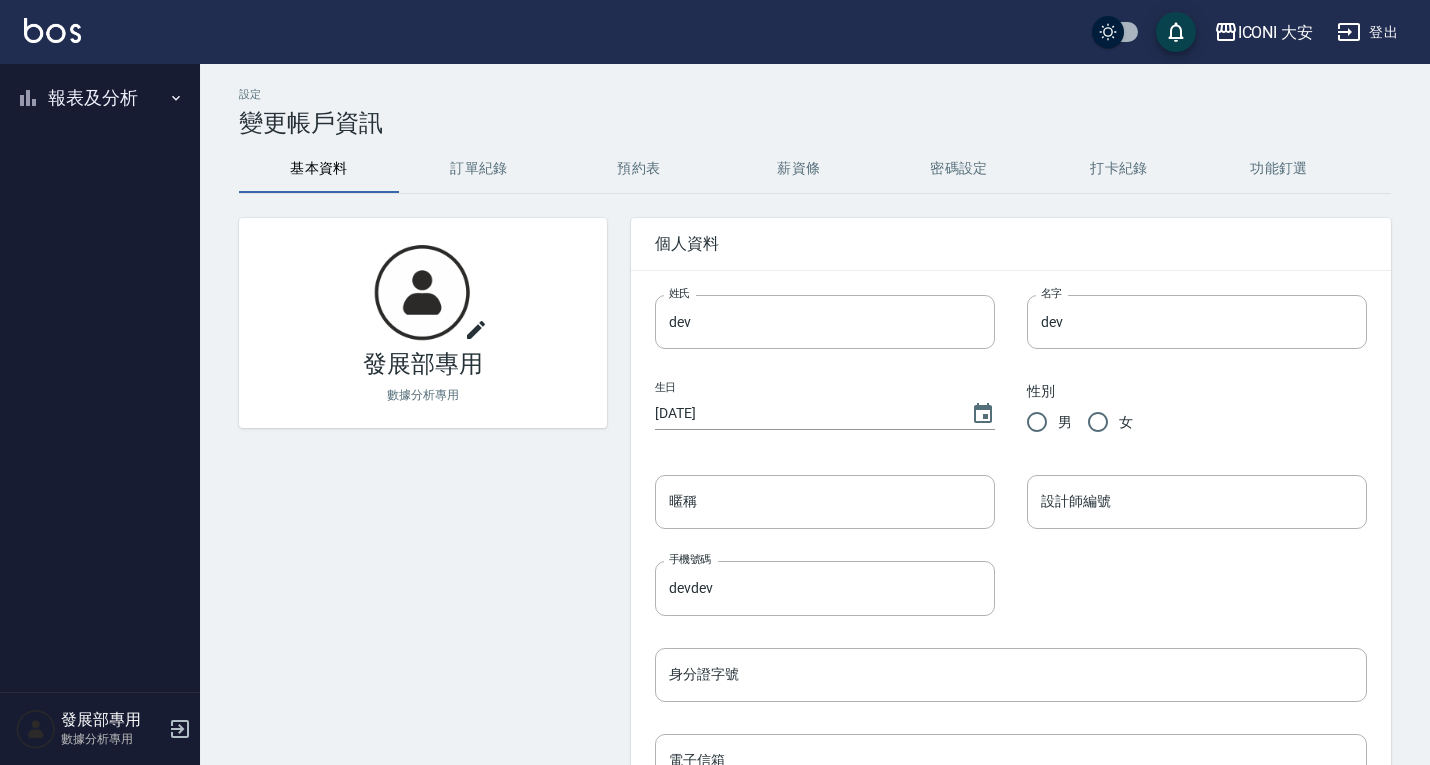 click on "報表及分析" at bounding box center [100, 98] 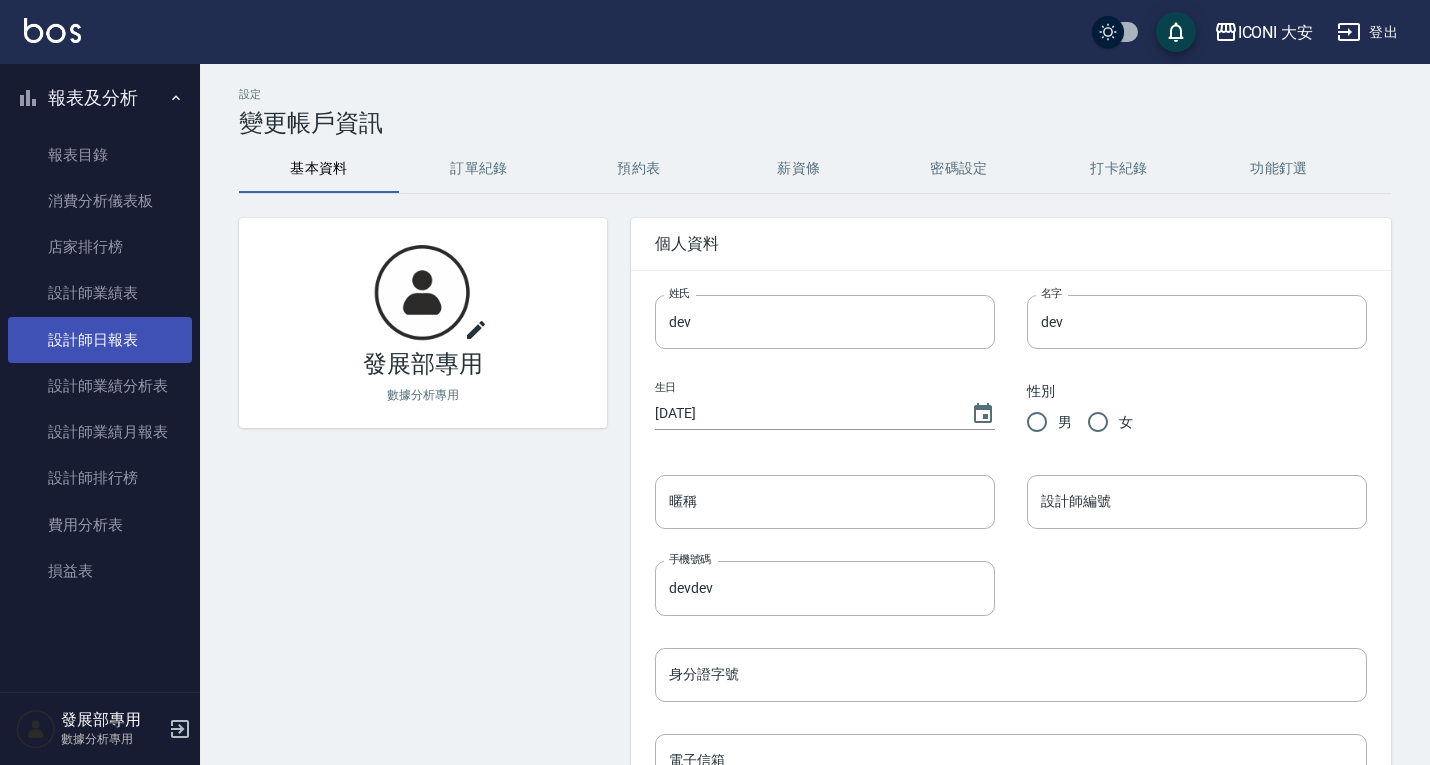 click on "設計師日報表" at bounding box center (100, 340) 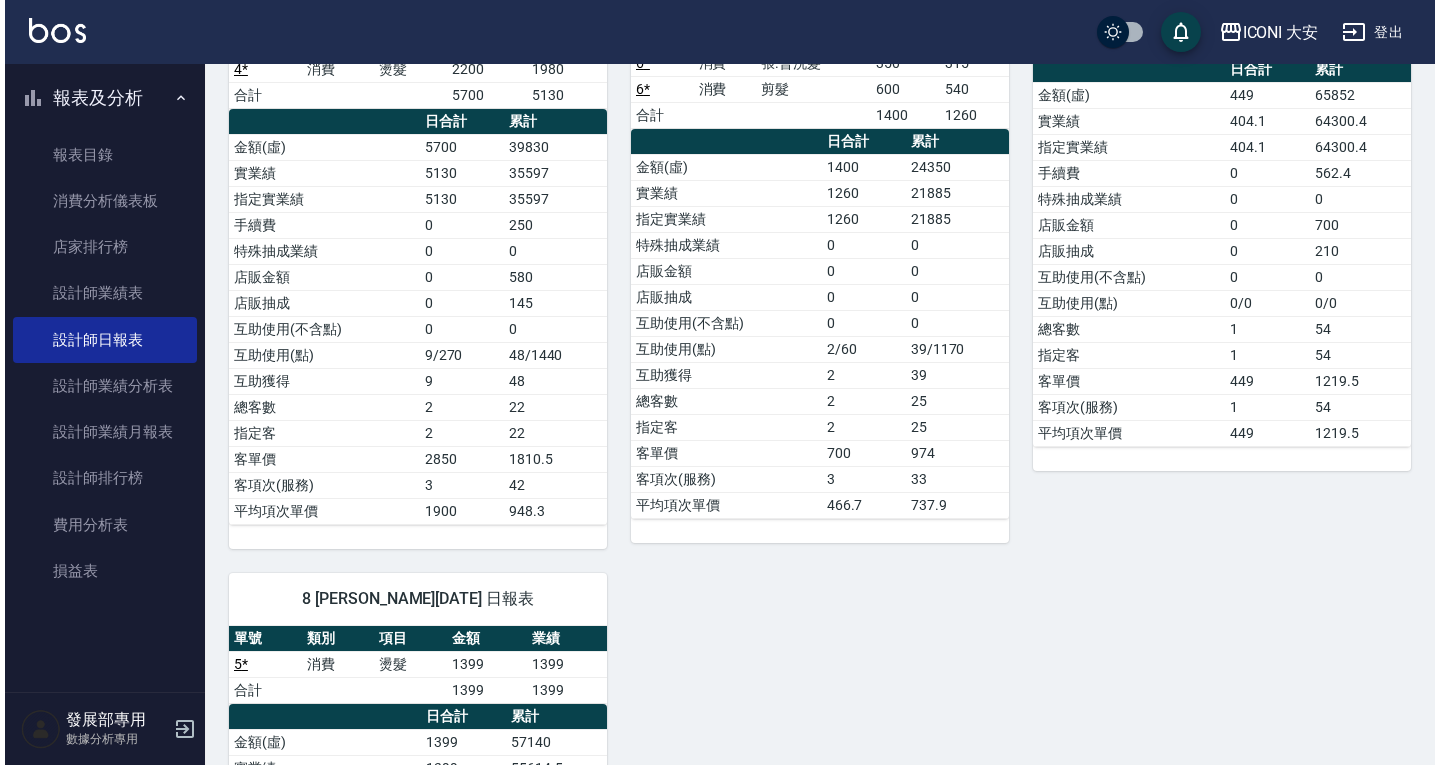 scroll, scrollTop: 0, scrollLeft: 0, axis: both 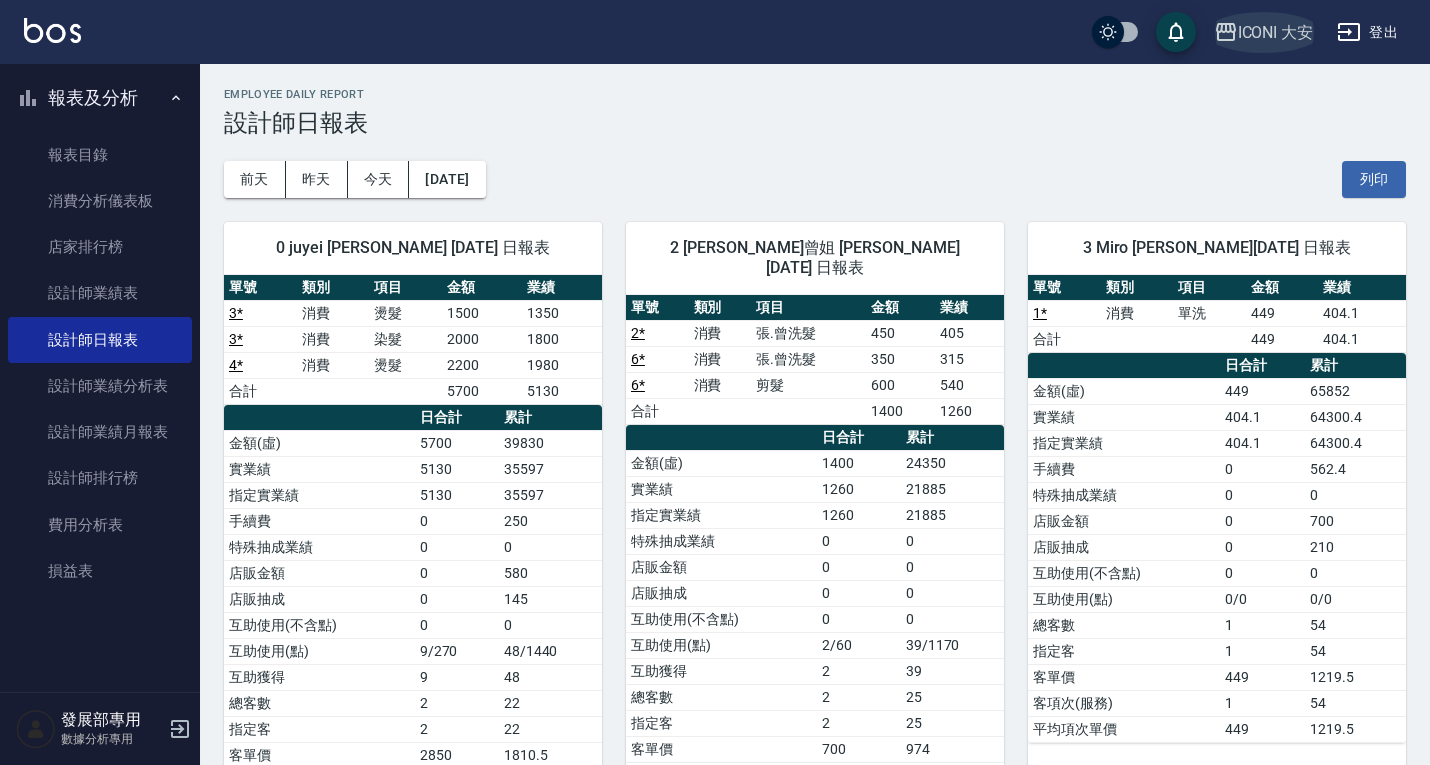 click on "ICONI 大安" at bounding box center (1276, 32) 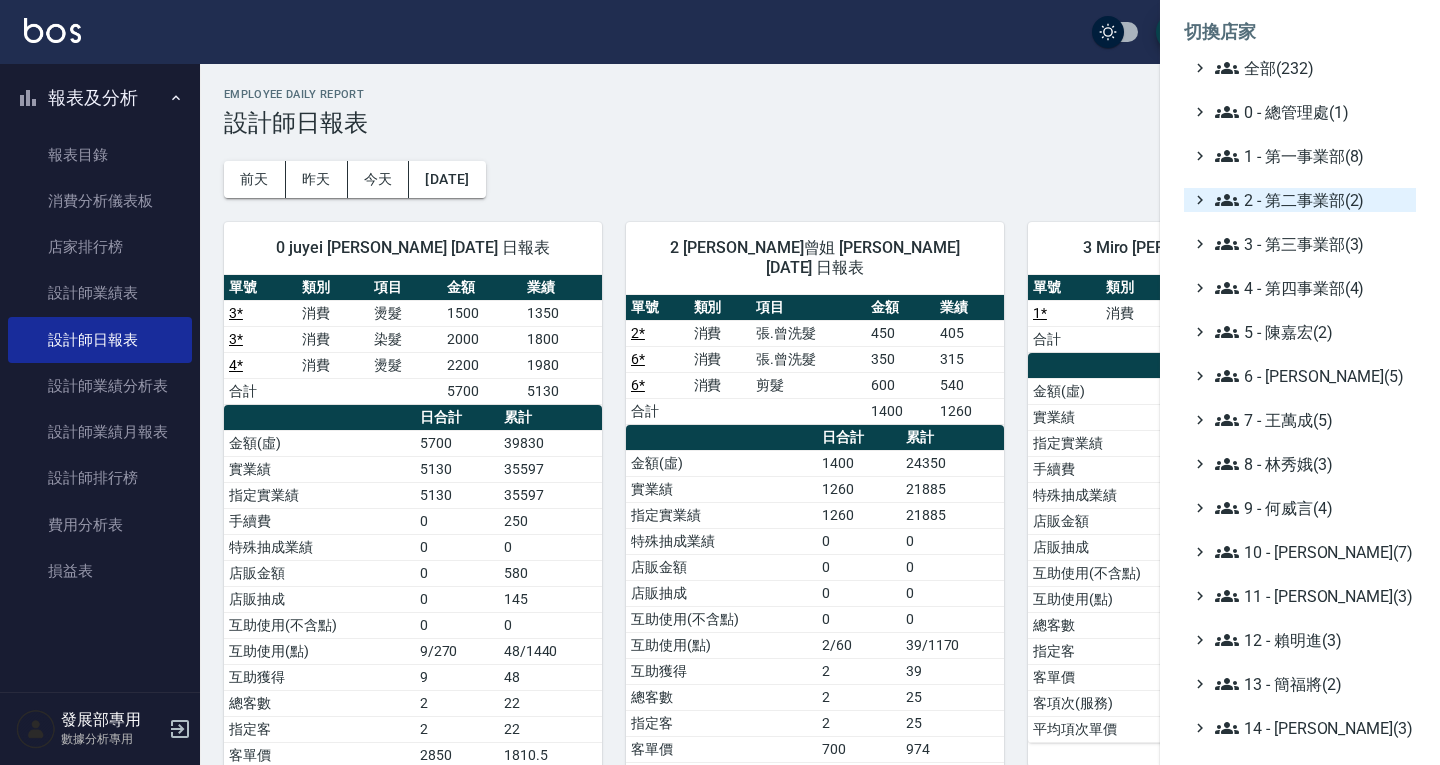 click on "2 - 第二事業部(2)" at bounding box center [1311, 200] 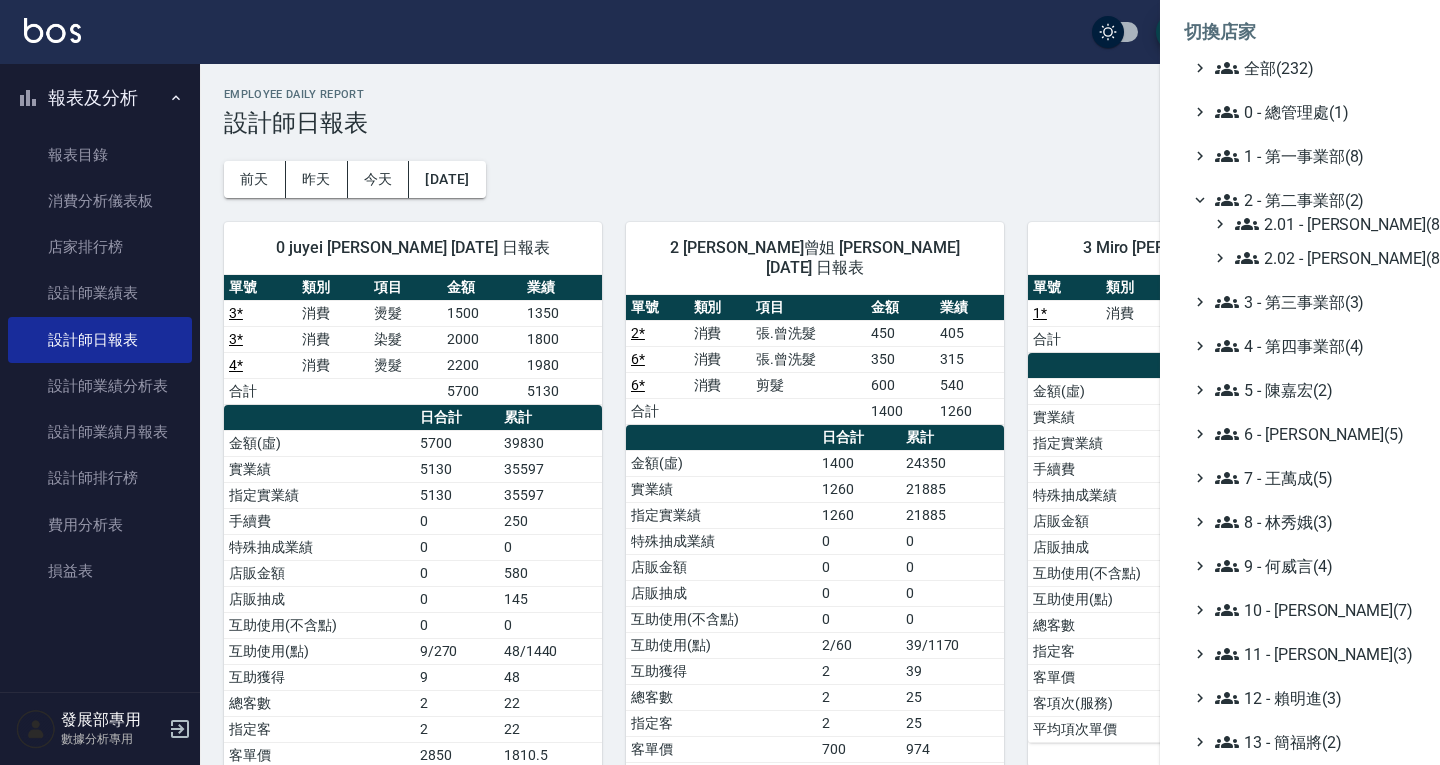 click on "2.01 - 李思敏(8) 2.02 - 何恭霖(8)" at bounding box center [1310, 241] 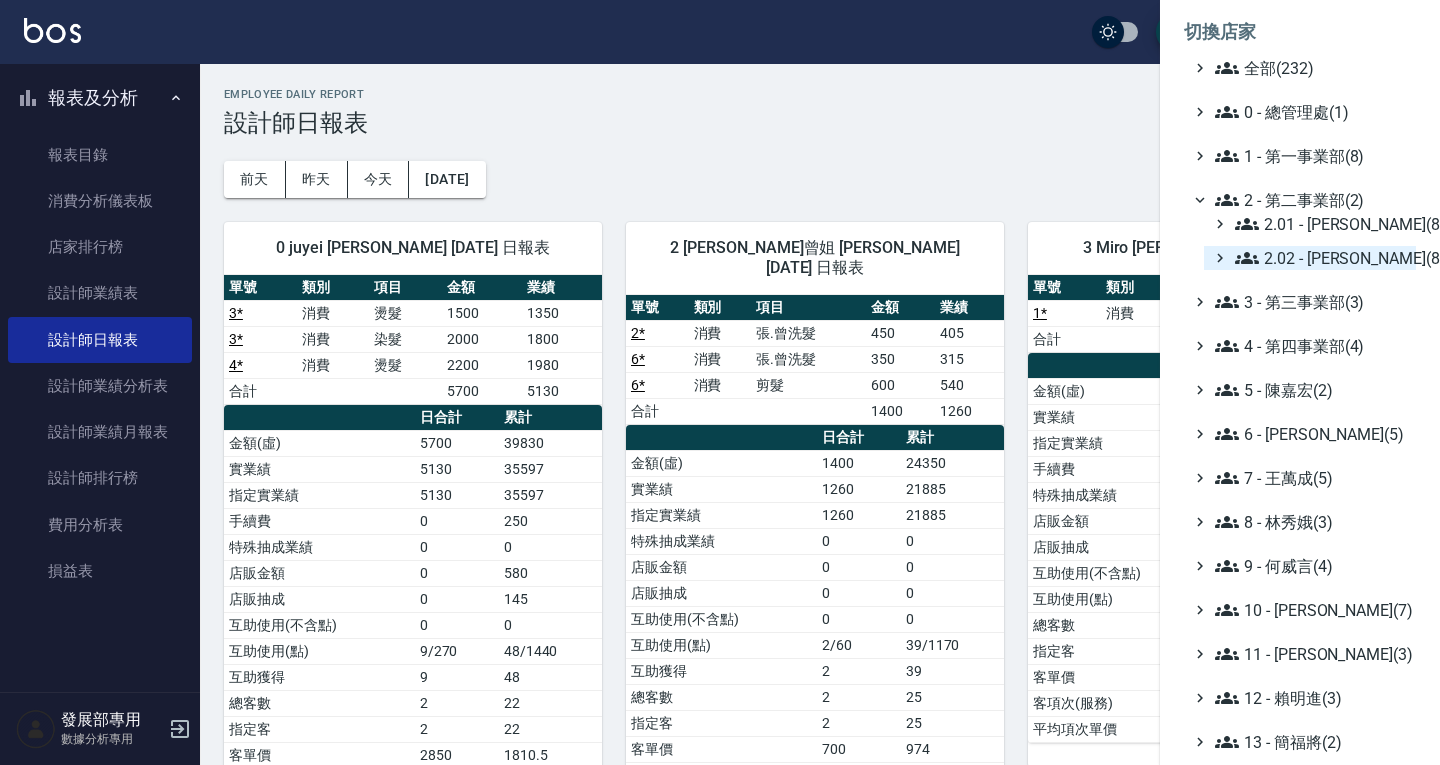 click on "2.02 - [PERSON_NAME](8)" at bounding box center (1321, 258) 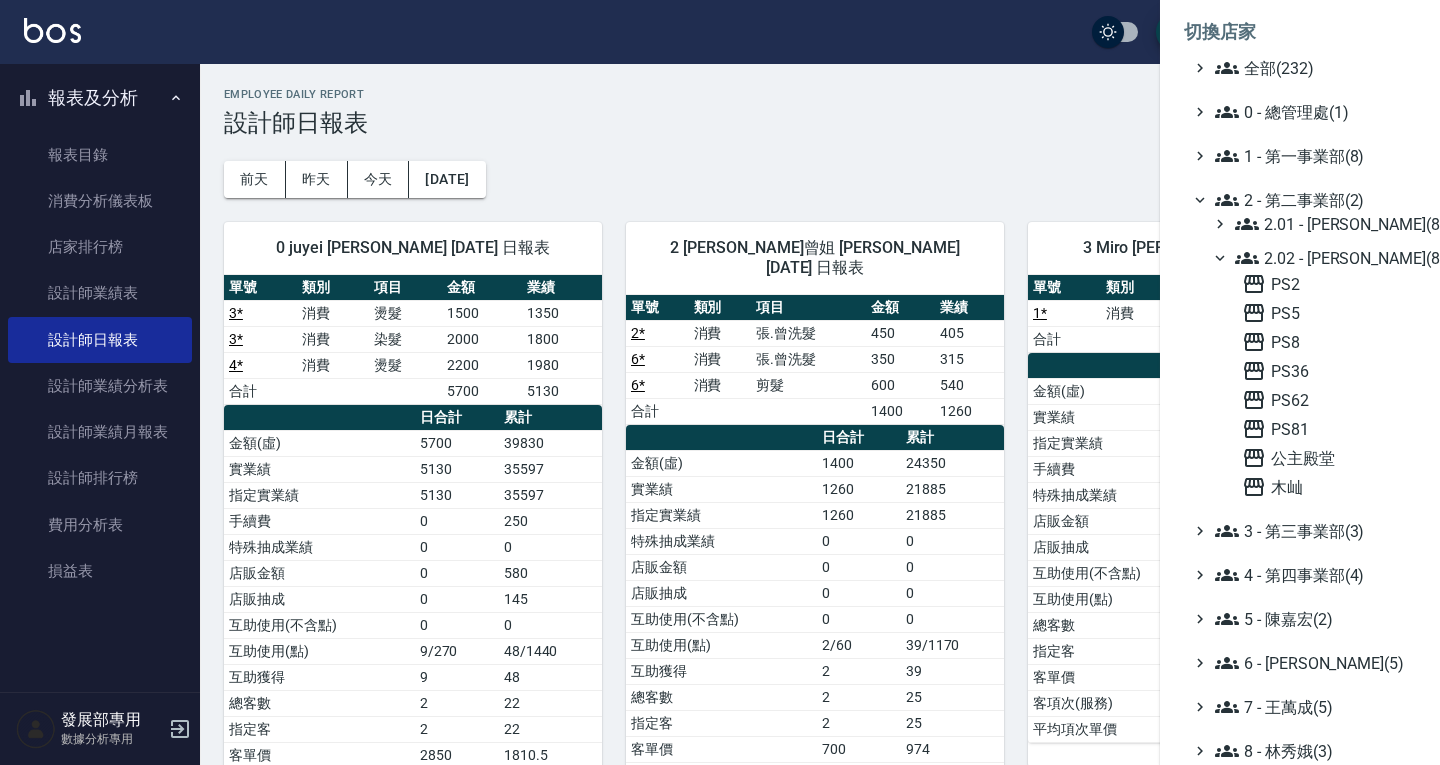 click on "PS2 PS5 PS8 PS36 PS62 PS81 公主殿堂 木屾" at bounding box center [1325, 385] 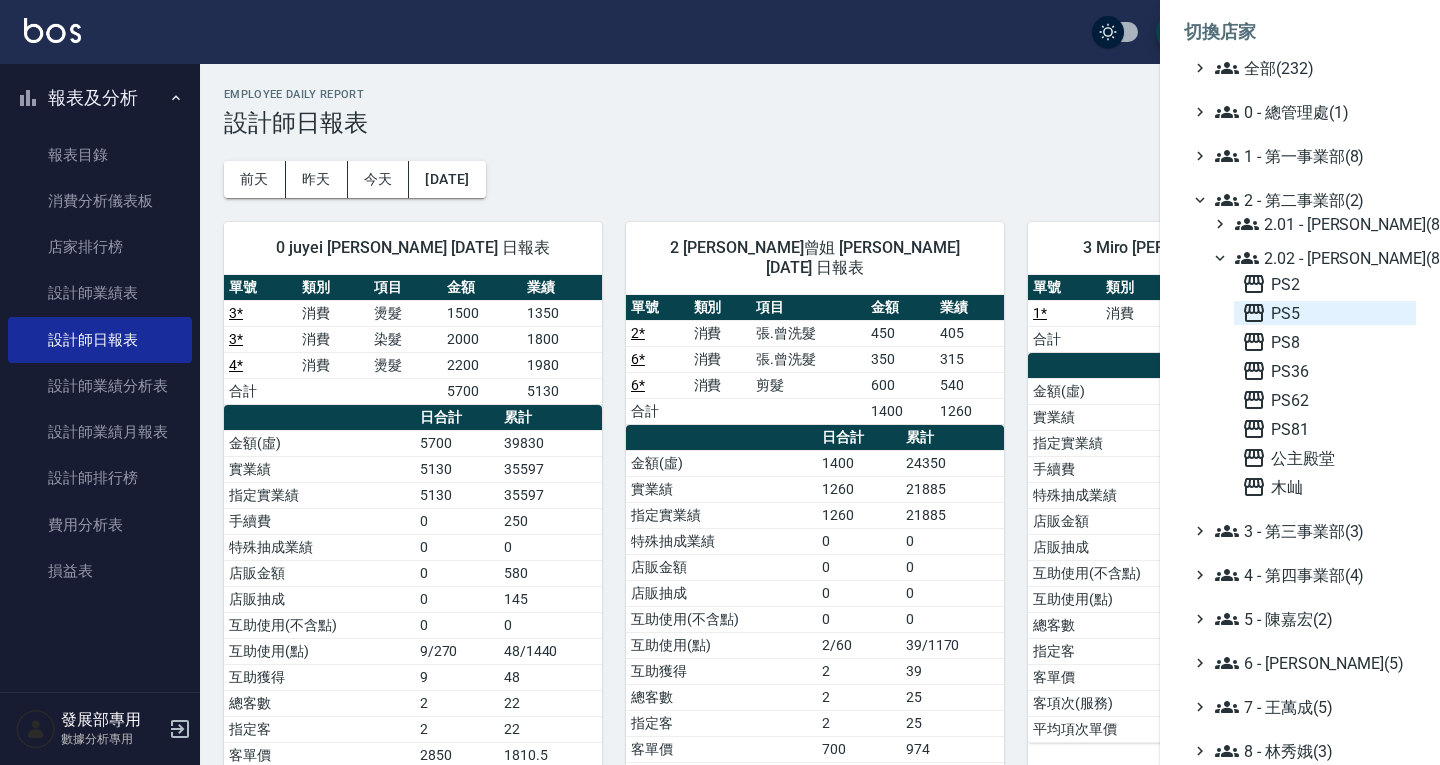 click on "PS5" at bounding box center (1325, 313) 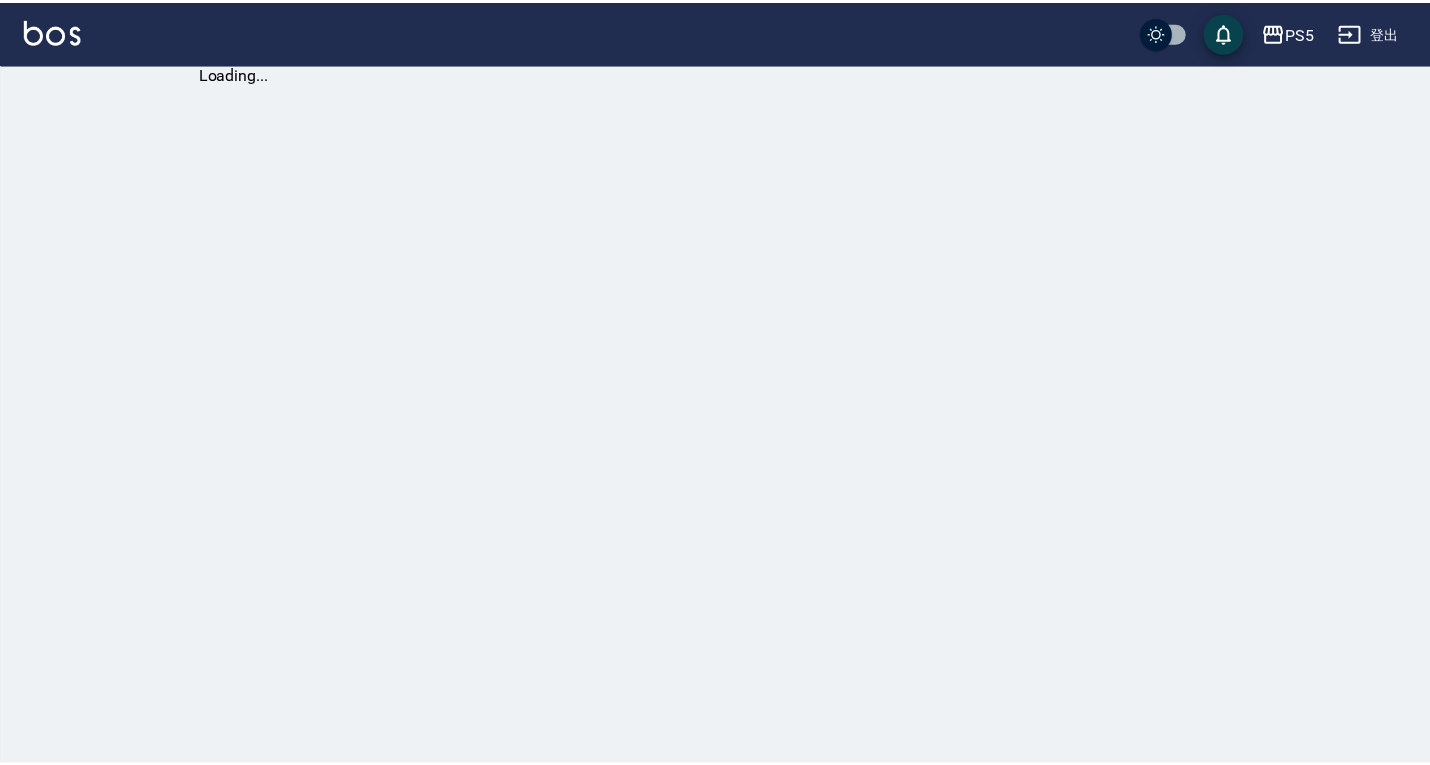 scroll, scrollTop: 0, scrollLeft: 0, axis: both 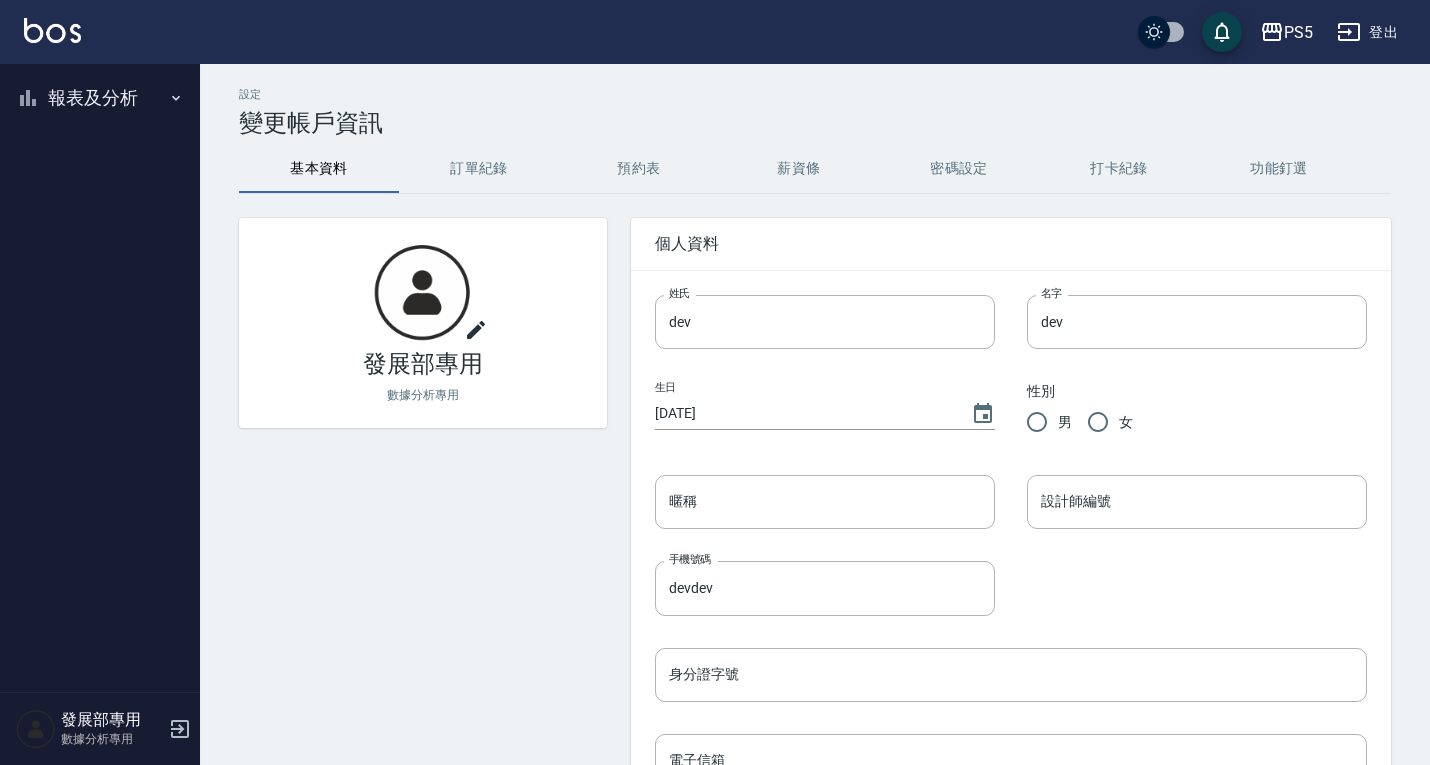 click on "報表及分析" at bounding box center [100, 98] 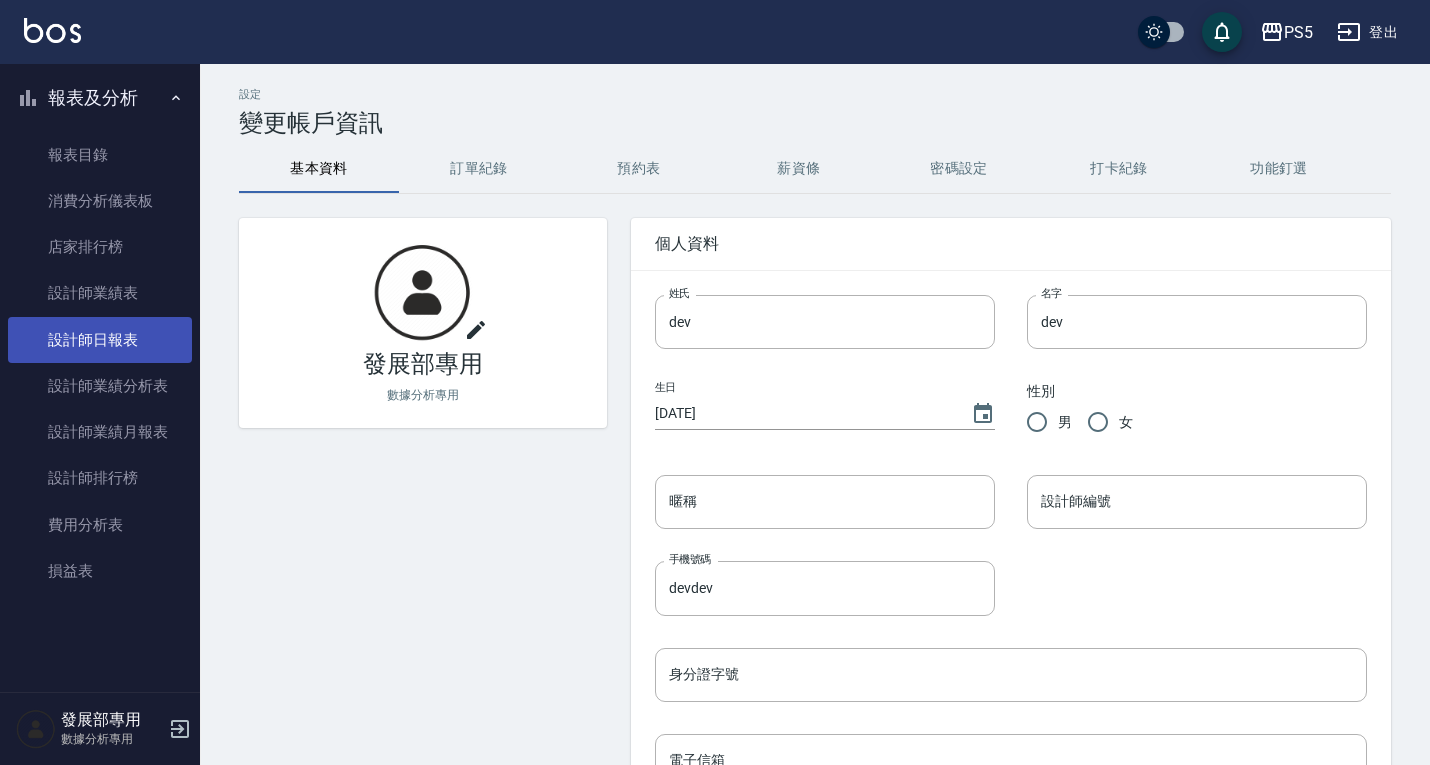 click on "設計師日報表" at bounding box center (100, 340) 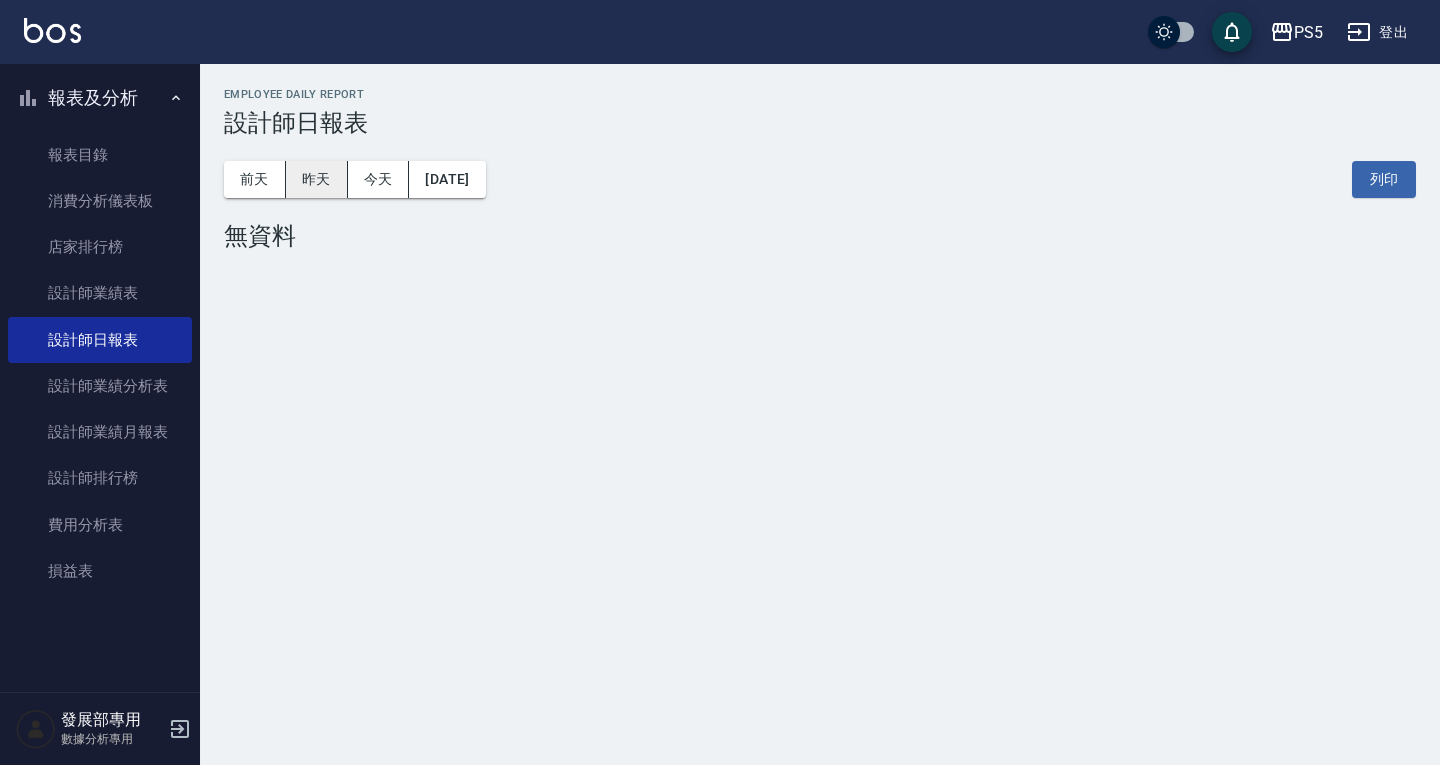click on "昨天" at bounding box center (317, 179) 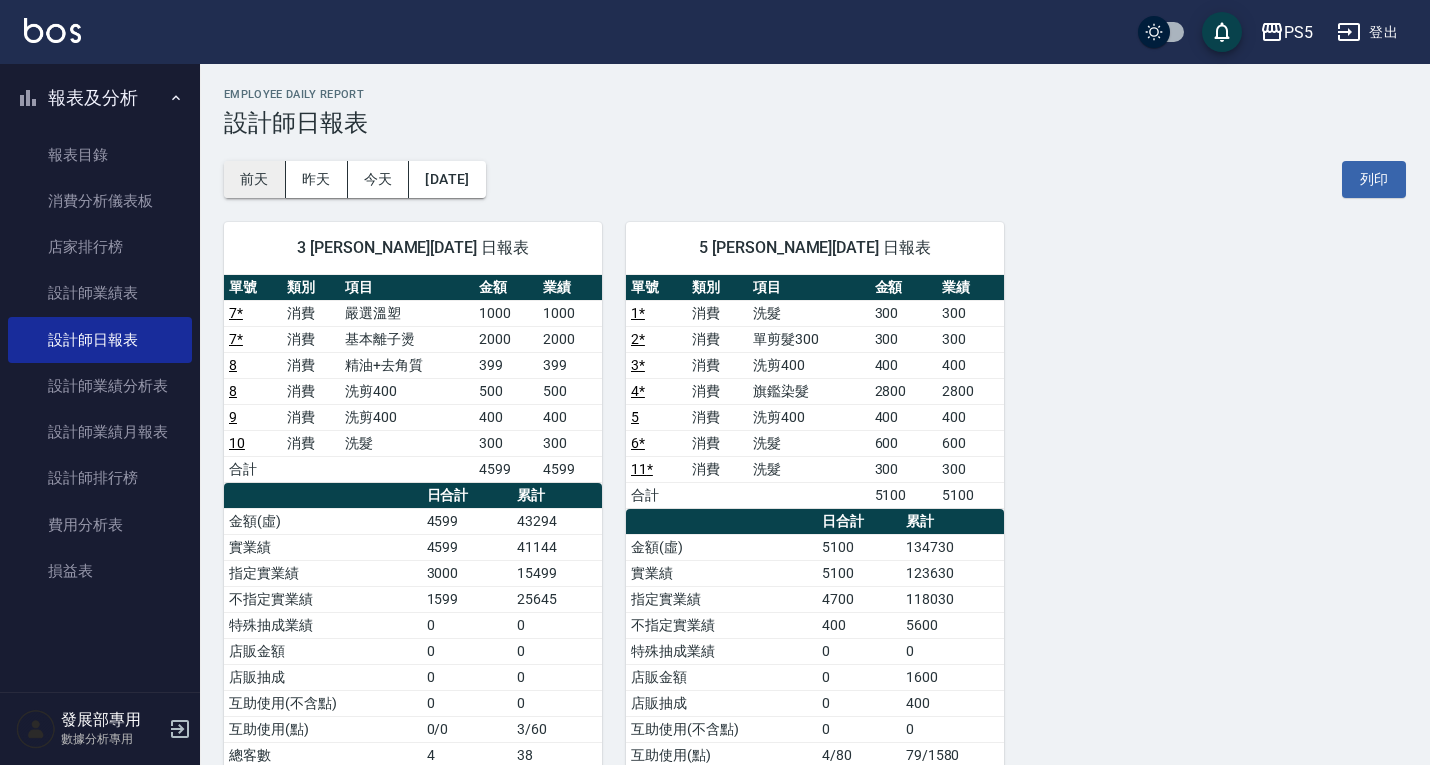 click on "前天" at bounding box center (255, 179) 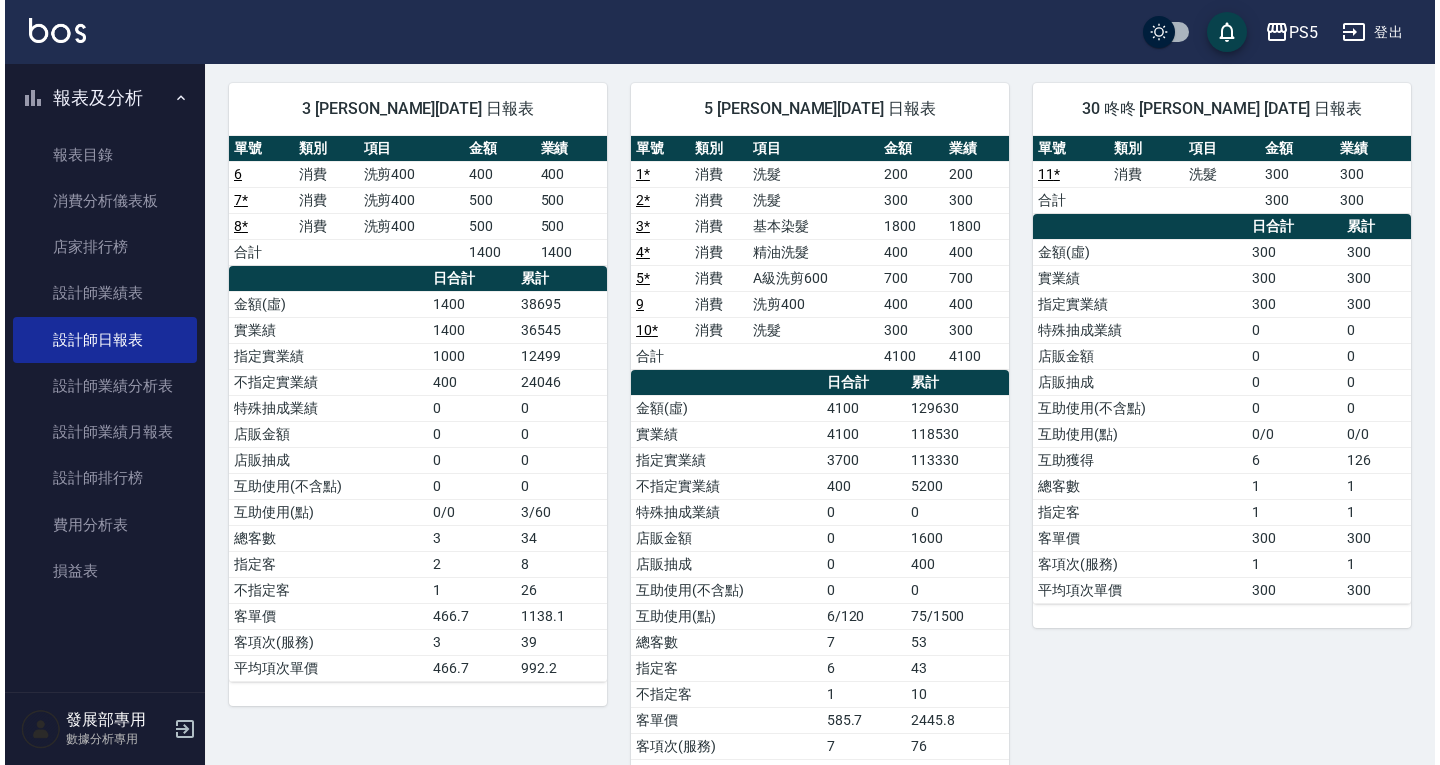 scroll, scrollTop: 7, scrollLeft: 0, axis: vertical 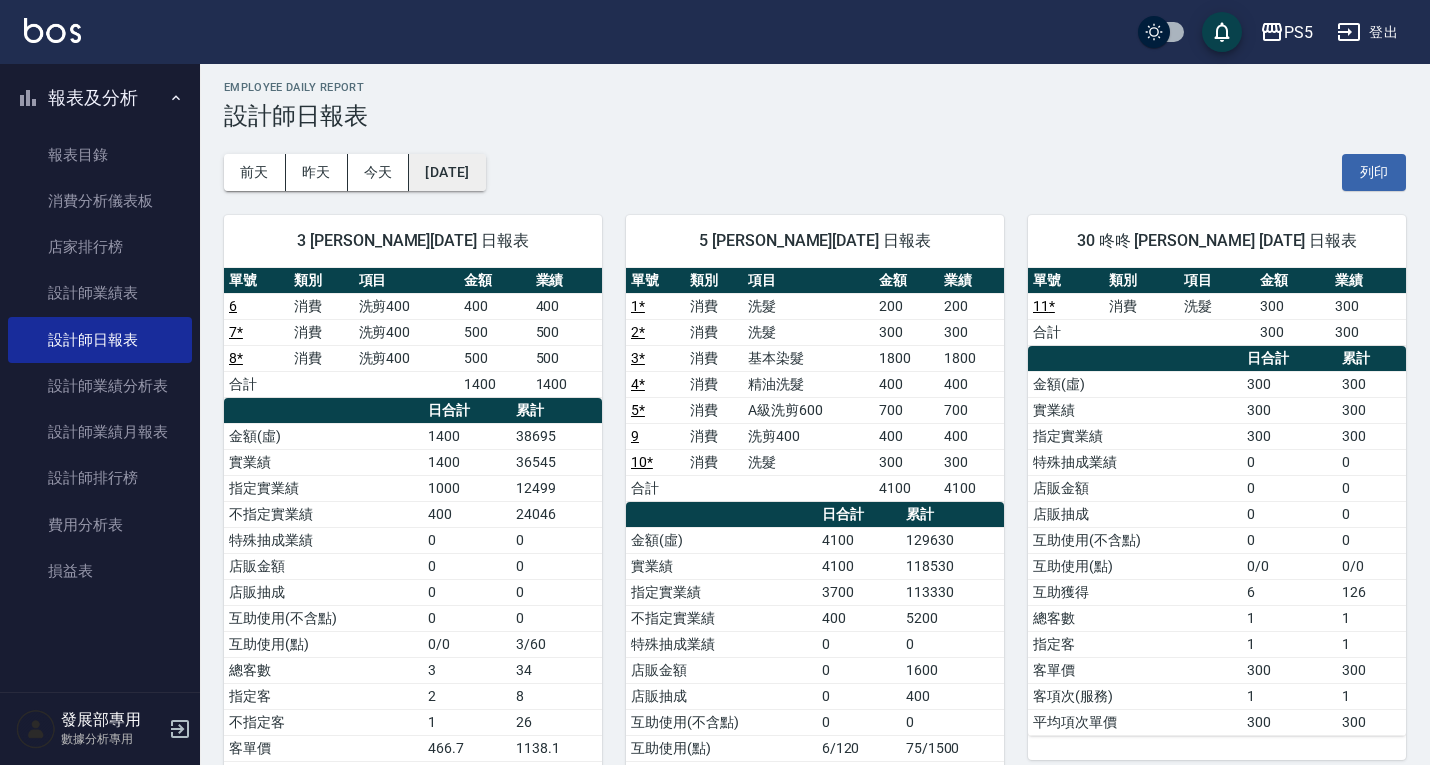 click on "[DATE]" at bounding box center (447, 172) 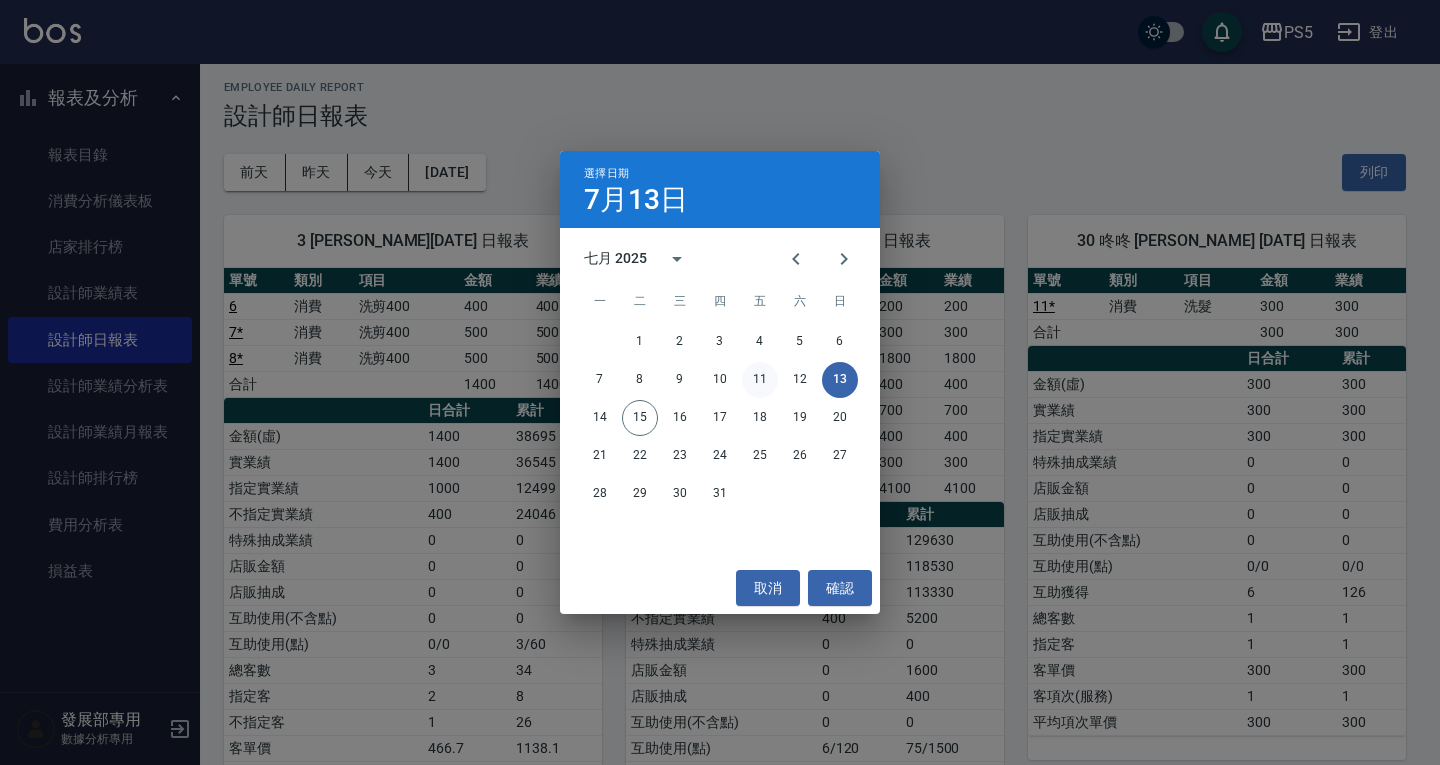 click on "11" at bounding box center [760, 380] 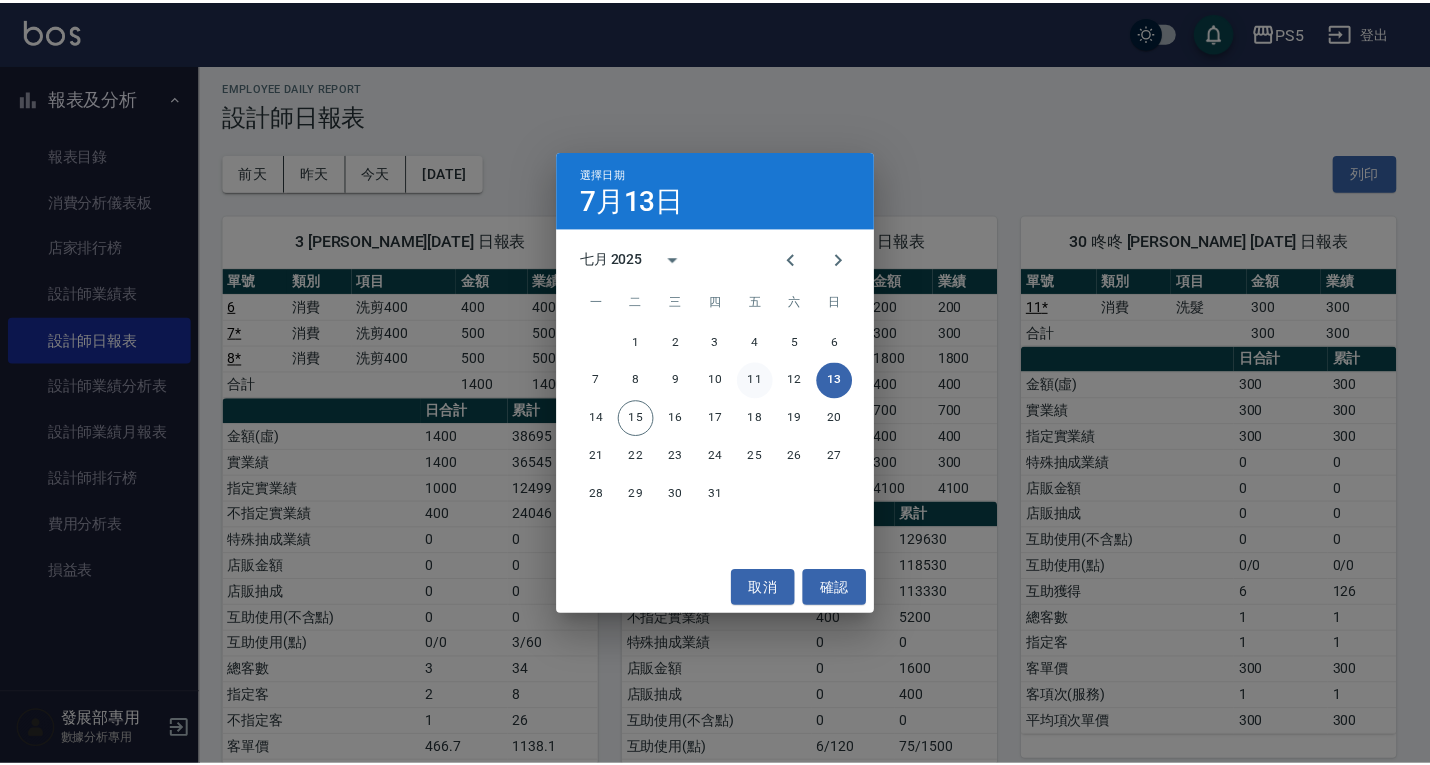 scroll, scrollTop: 0, scrollLeft: 0, axis: both 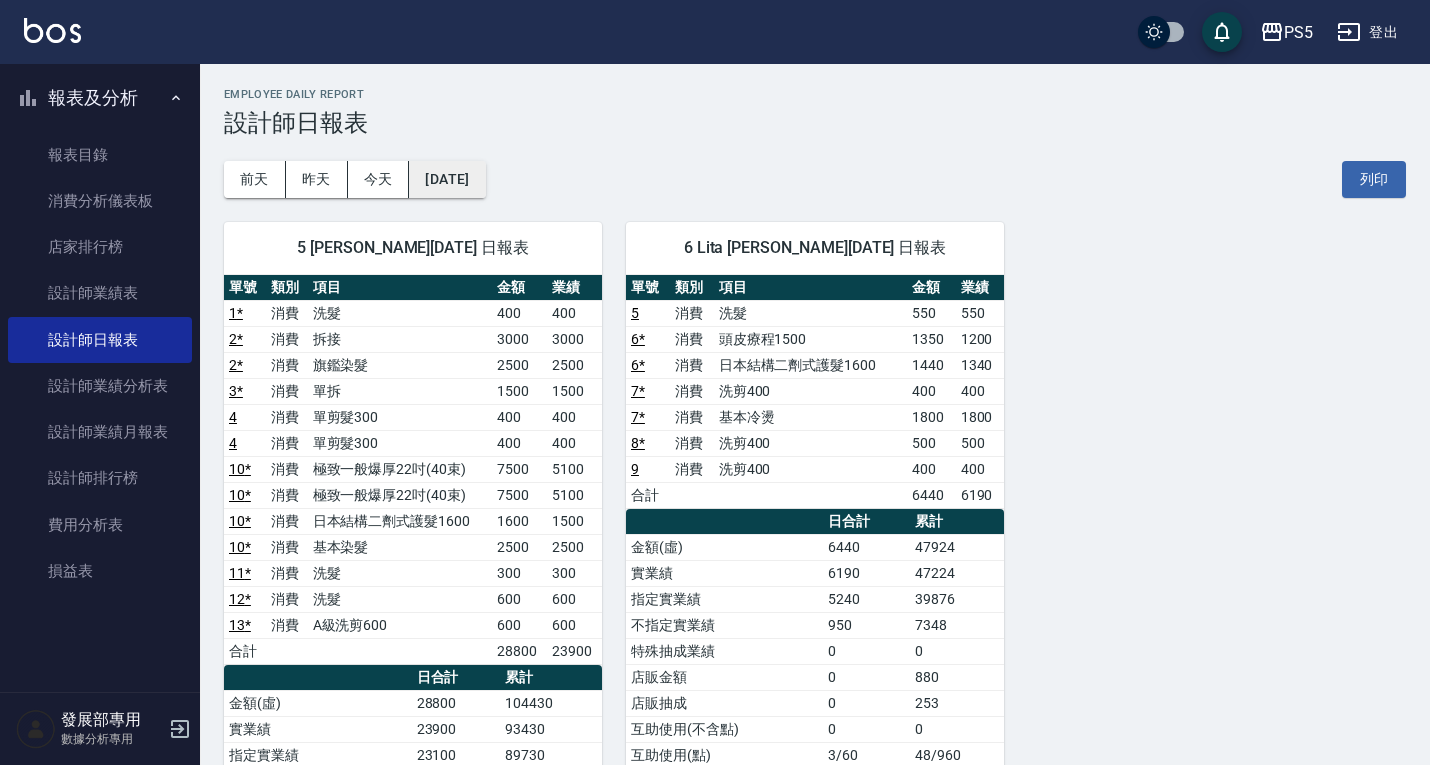click on "2025/07/11" at bounding box center [447, 179] 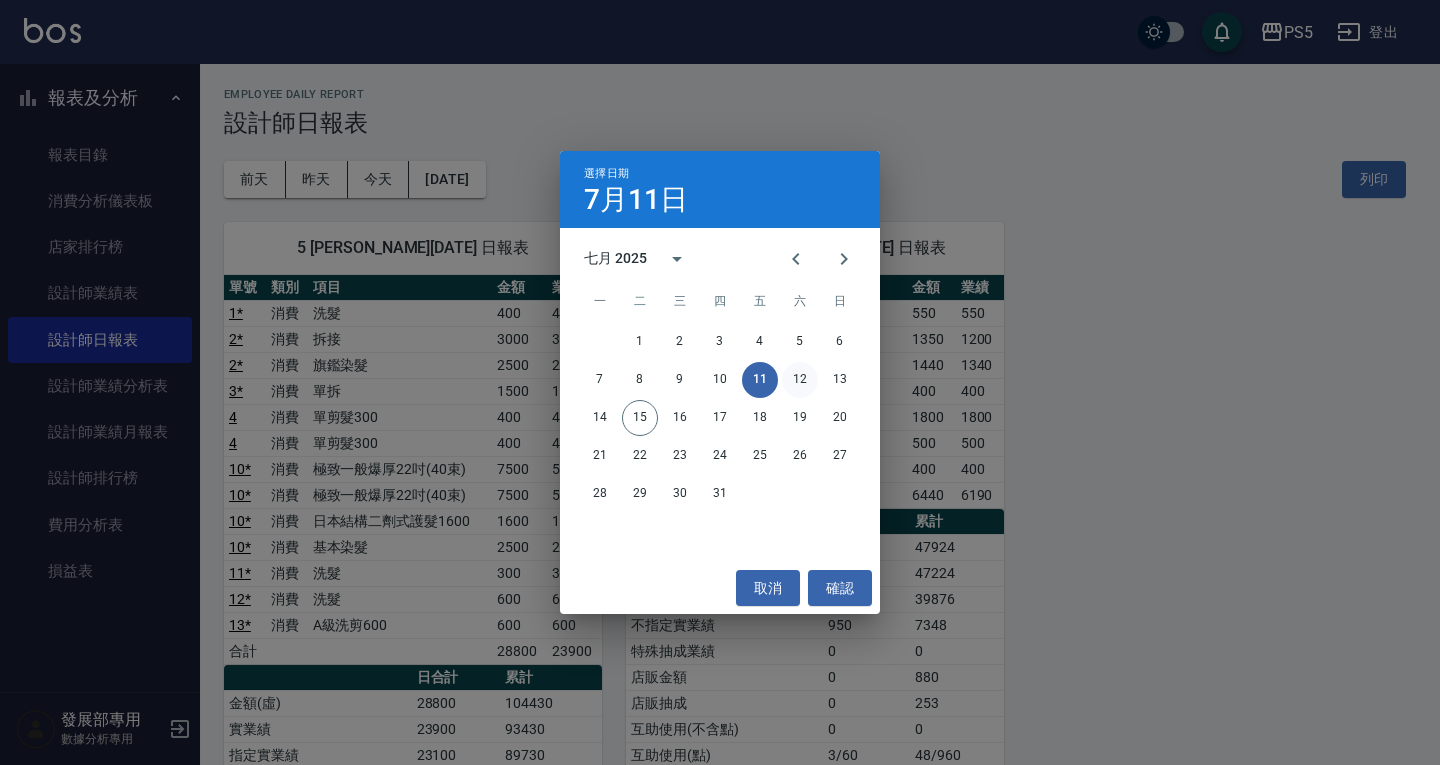 click on "12" at bounding box center [800, 380] 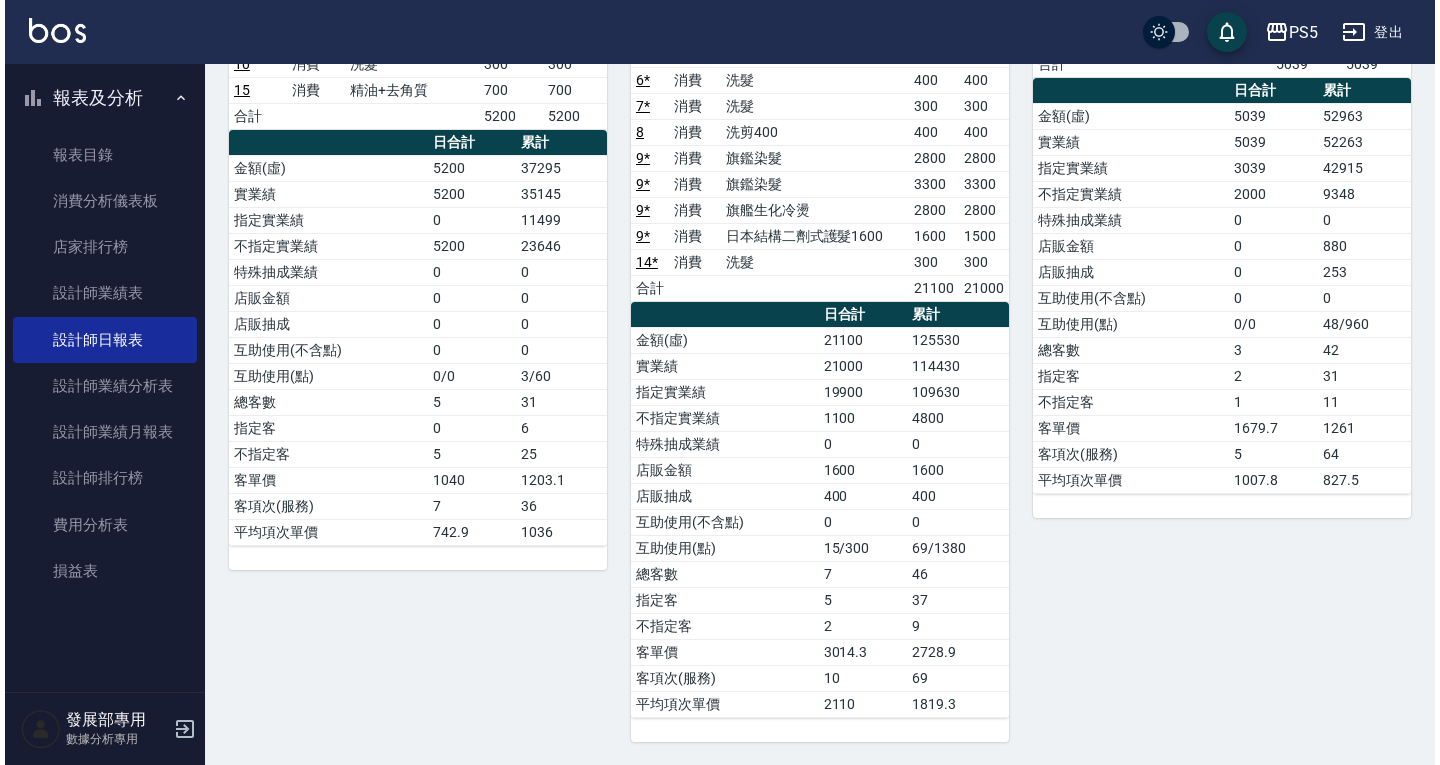 scroll, scrollTop: 0, scrollLeft: 0, axis: both 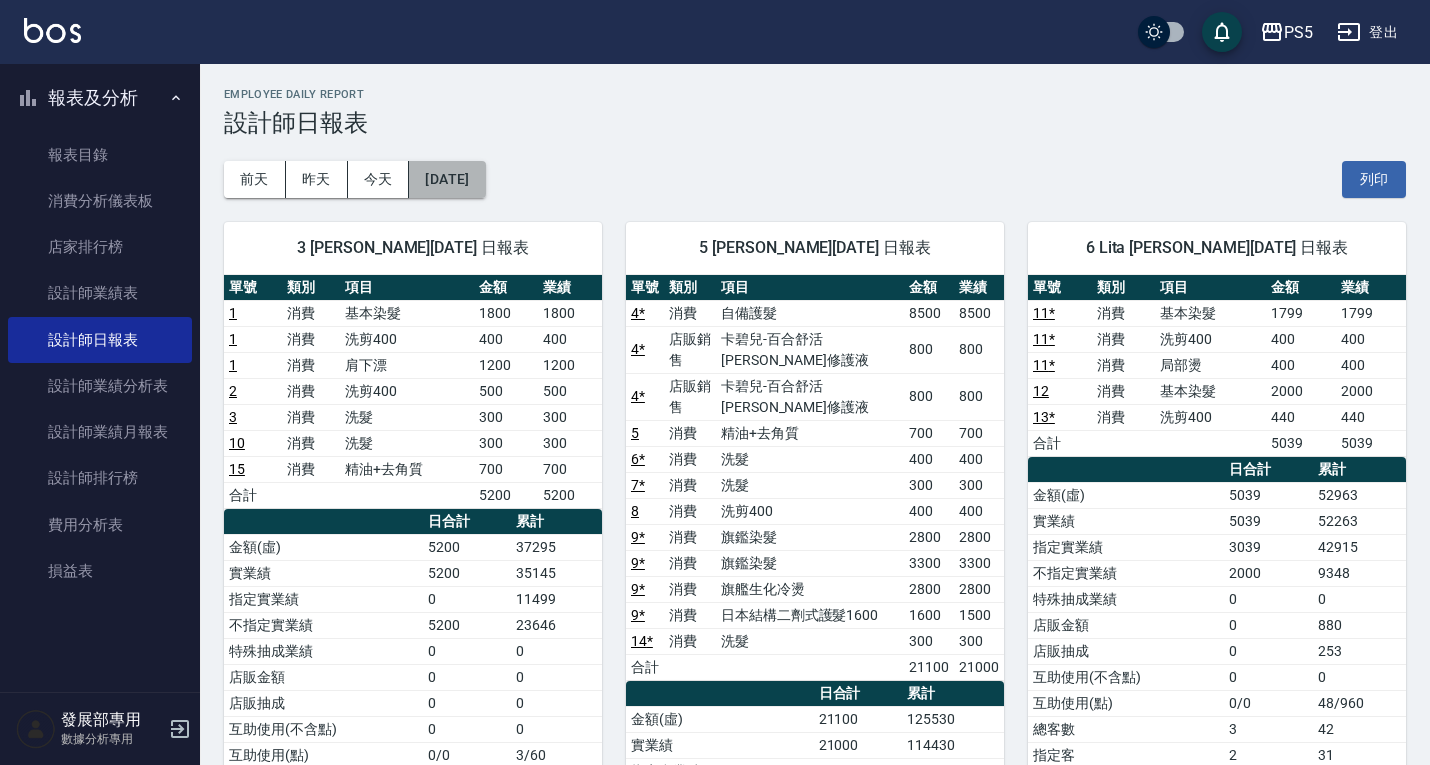 click on "[DATE]" at bounding box center (447, 179) 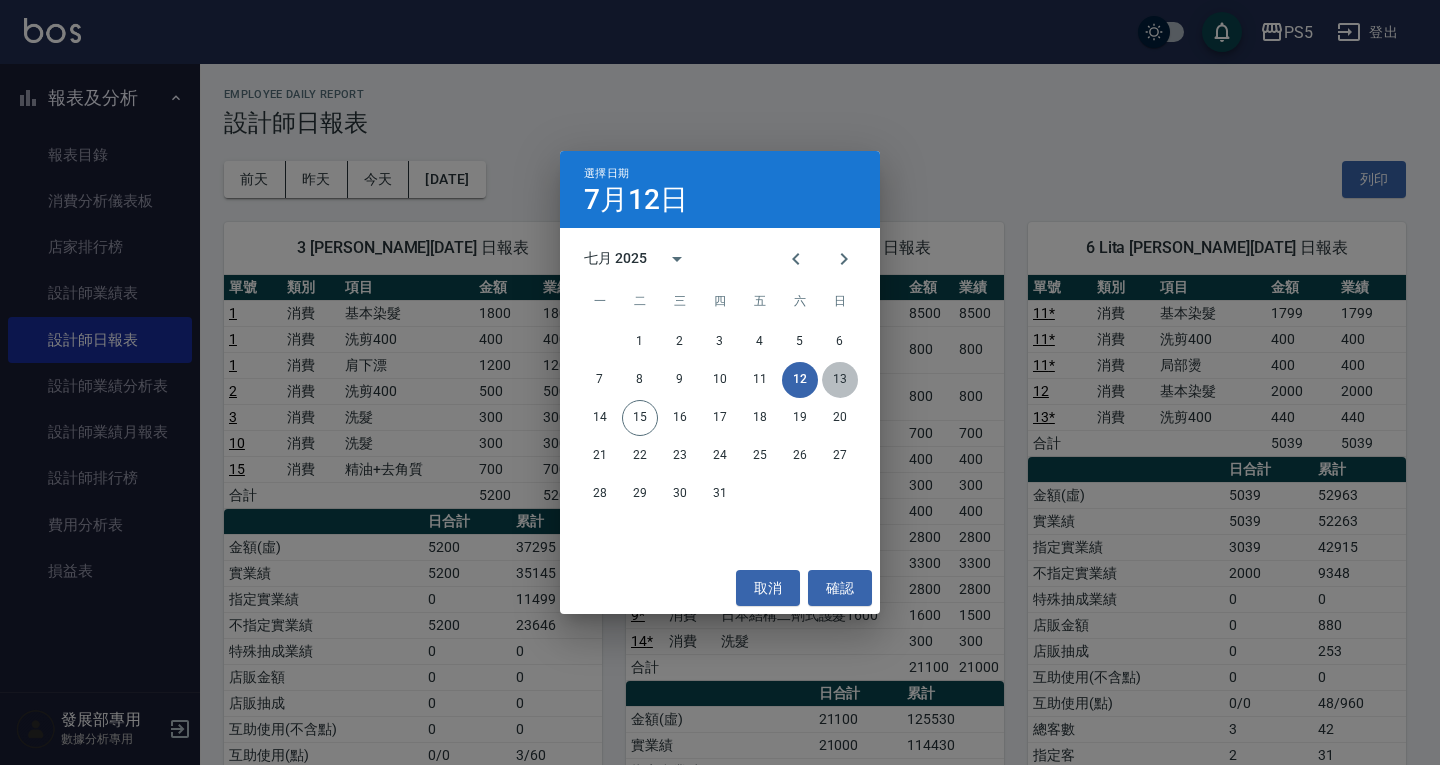 click on "13" at bounding box center (840, 380) 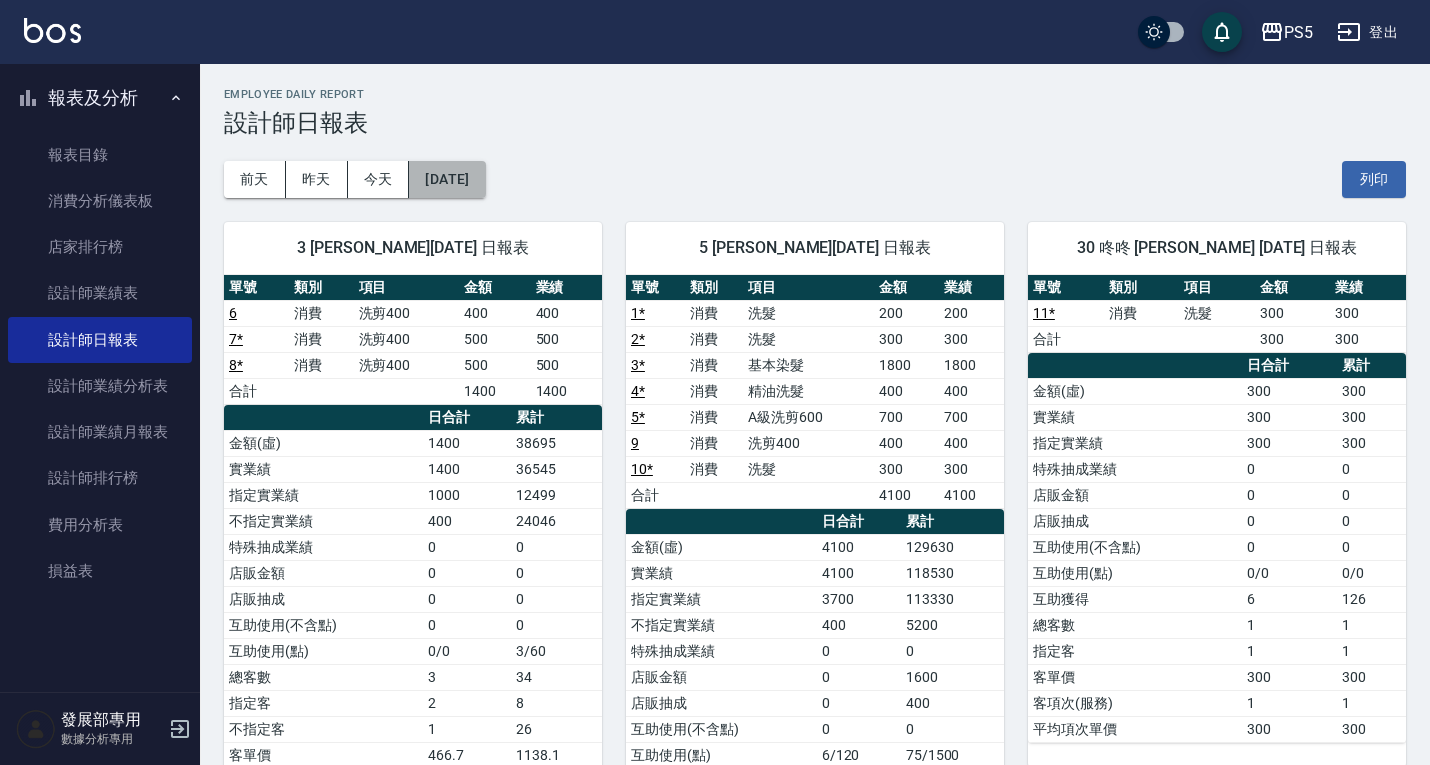 click on "[DATE]" at bounding box center [447, 179] 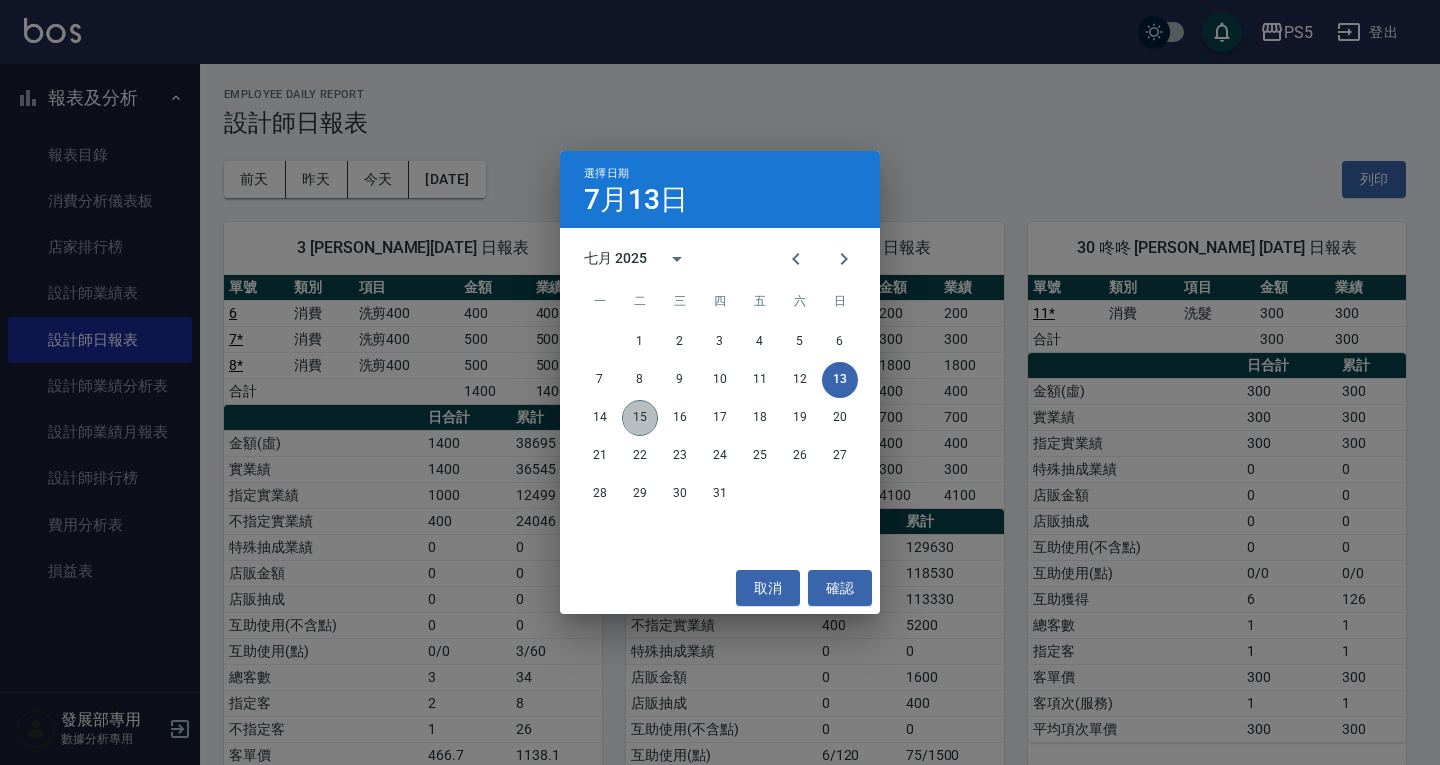 click on "15" at bounding box center (640, 418) 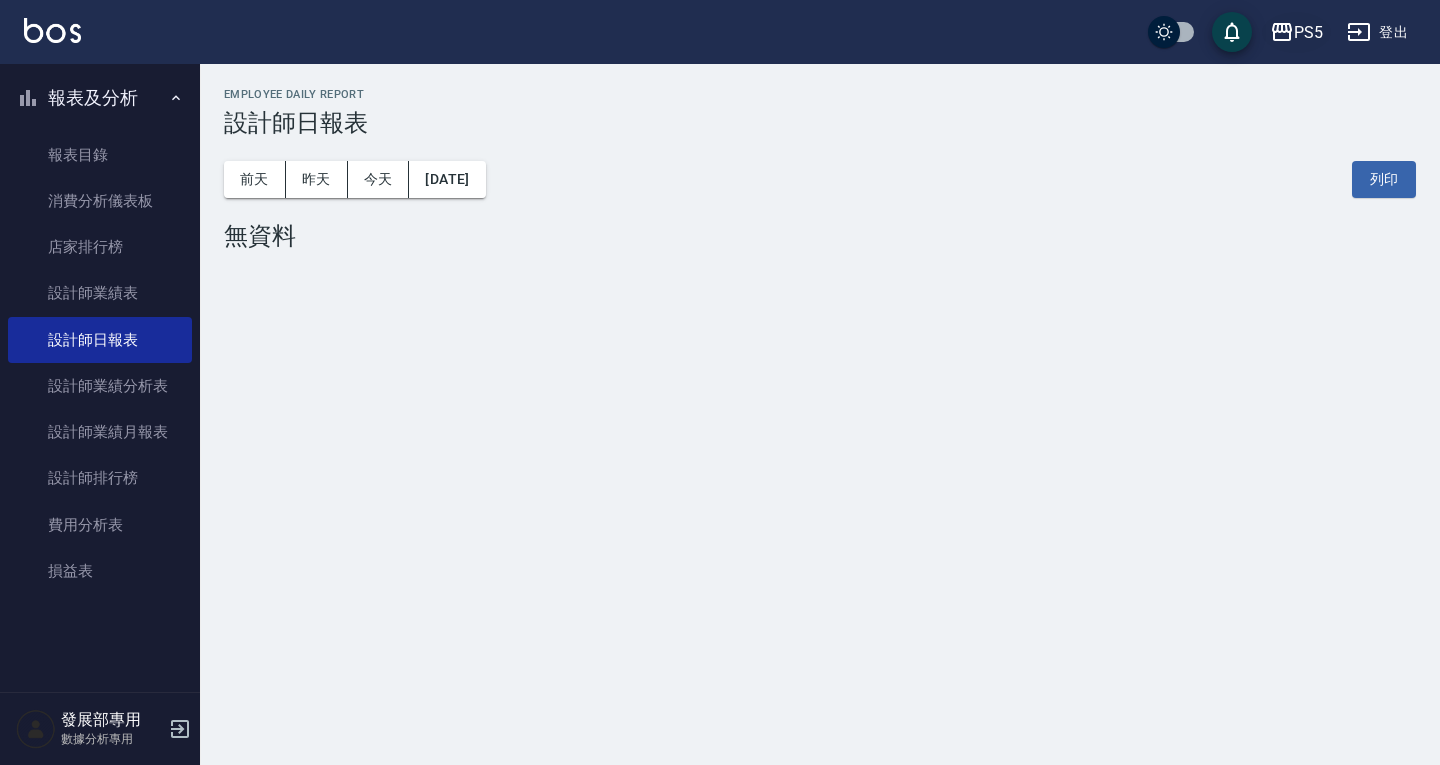 click on "PS5" at bounding box center [1296, 32] 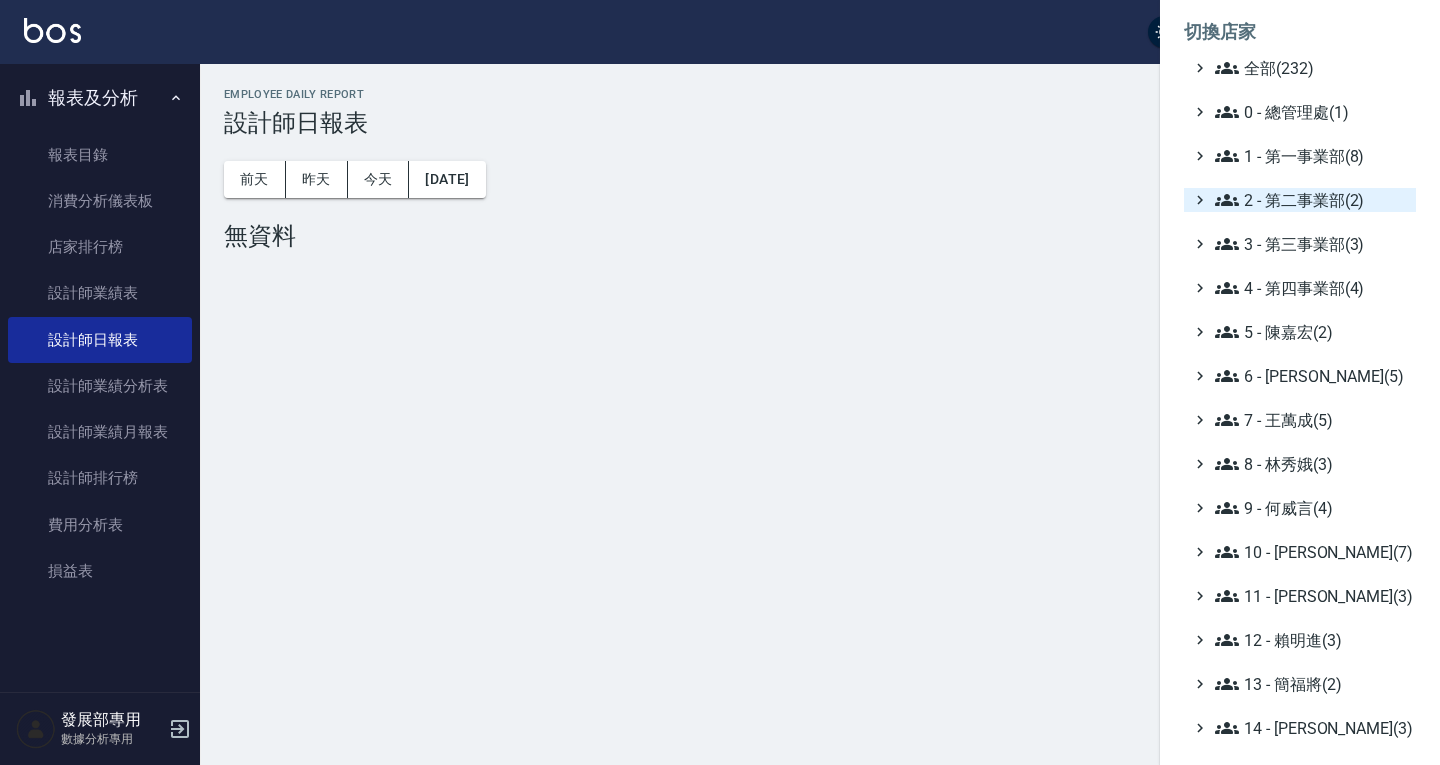 click on "2 - 第二事業部(2)" at bounding box center (1311, 200) 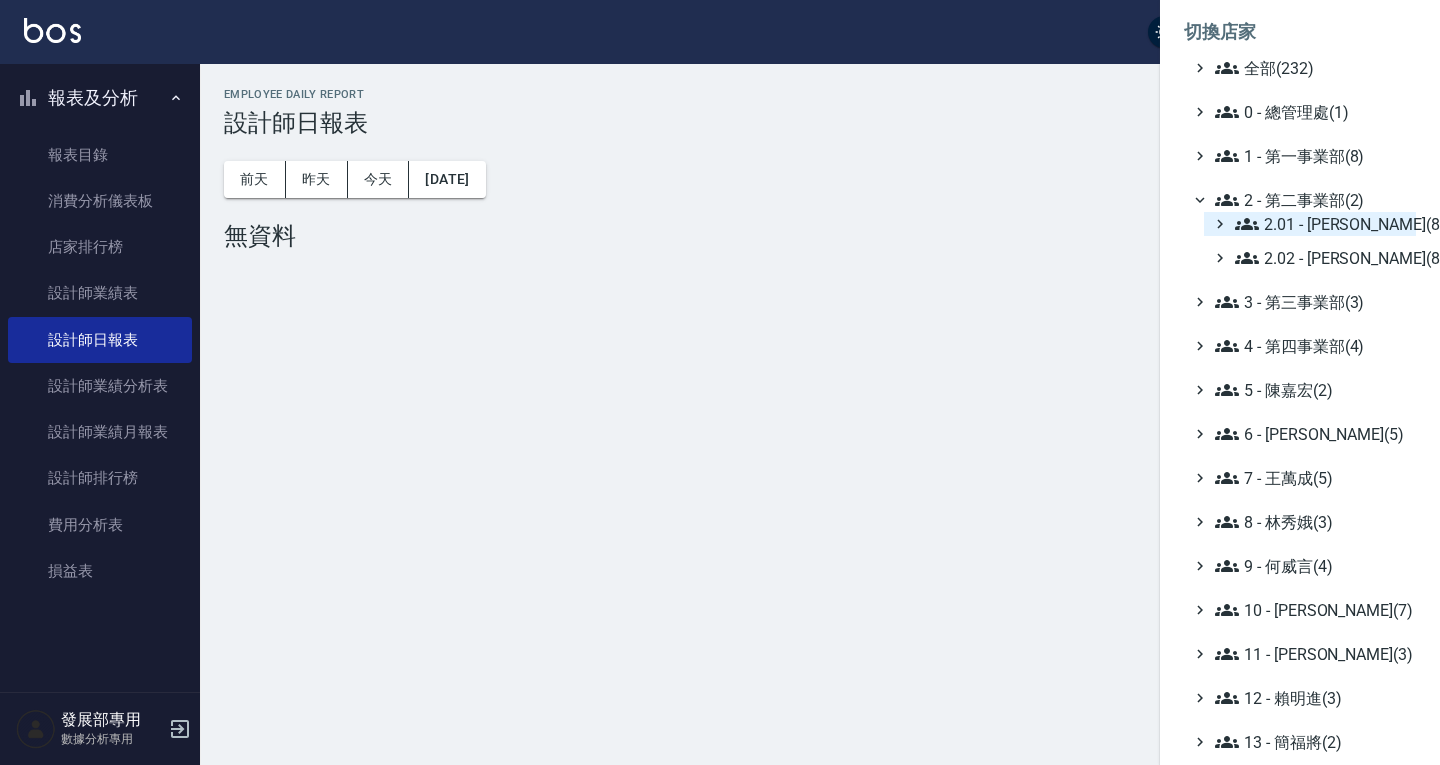 click on "2.01 - 李思敏(8)" at bounding box center [1321, 224] 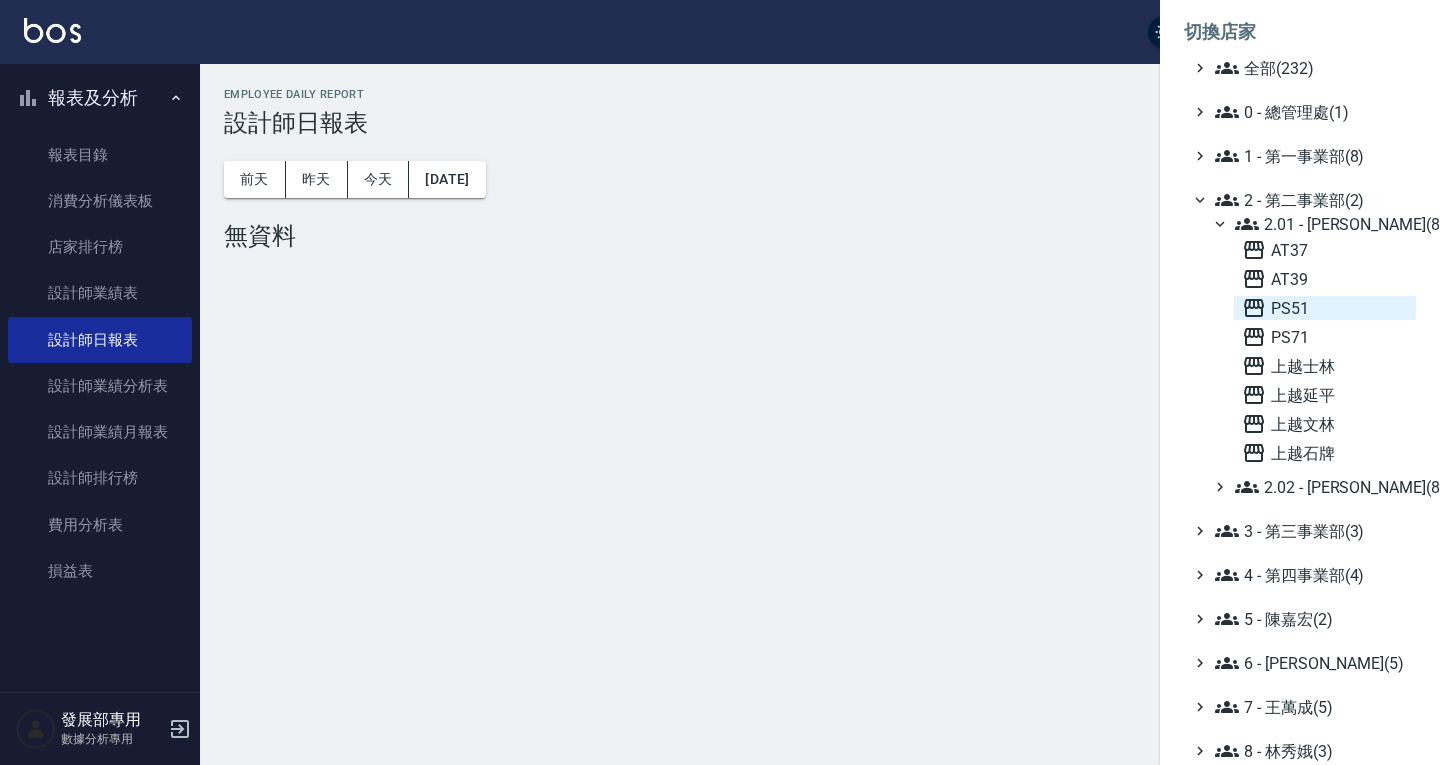 click on "PS51" at bounding box center (1325, 308) 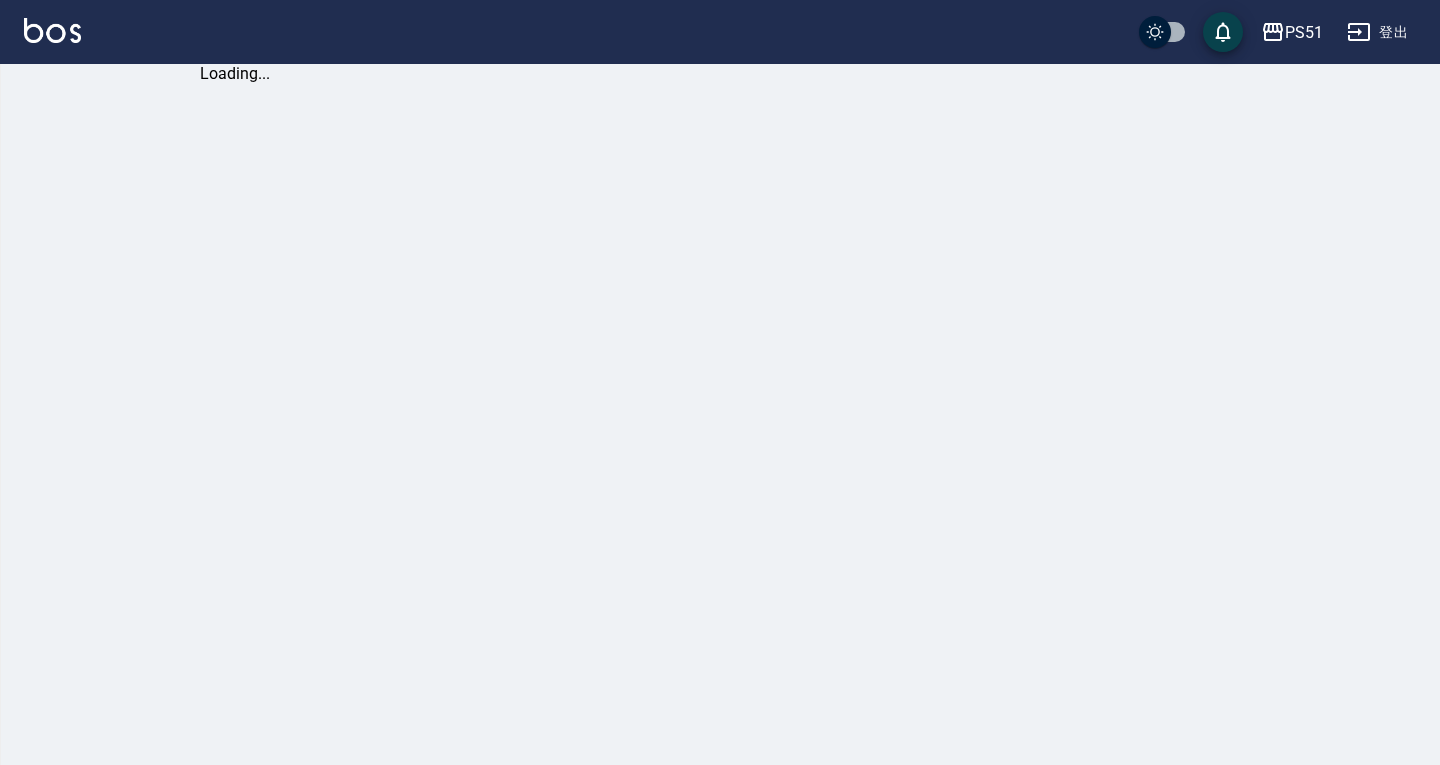 scroll, scrollTop: 0, scrollLeft: 0, axis: both 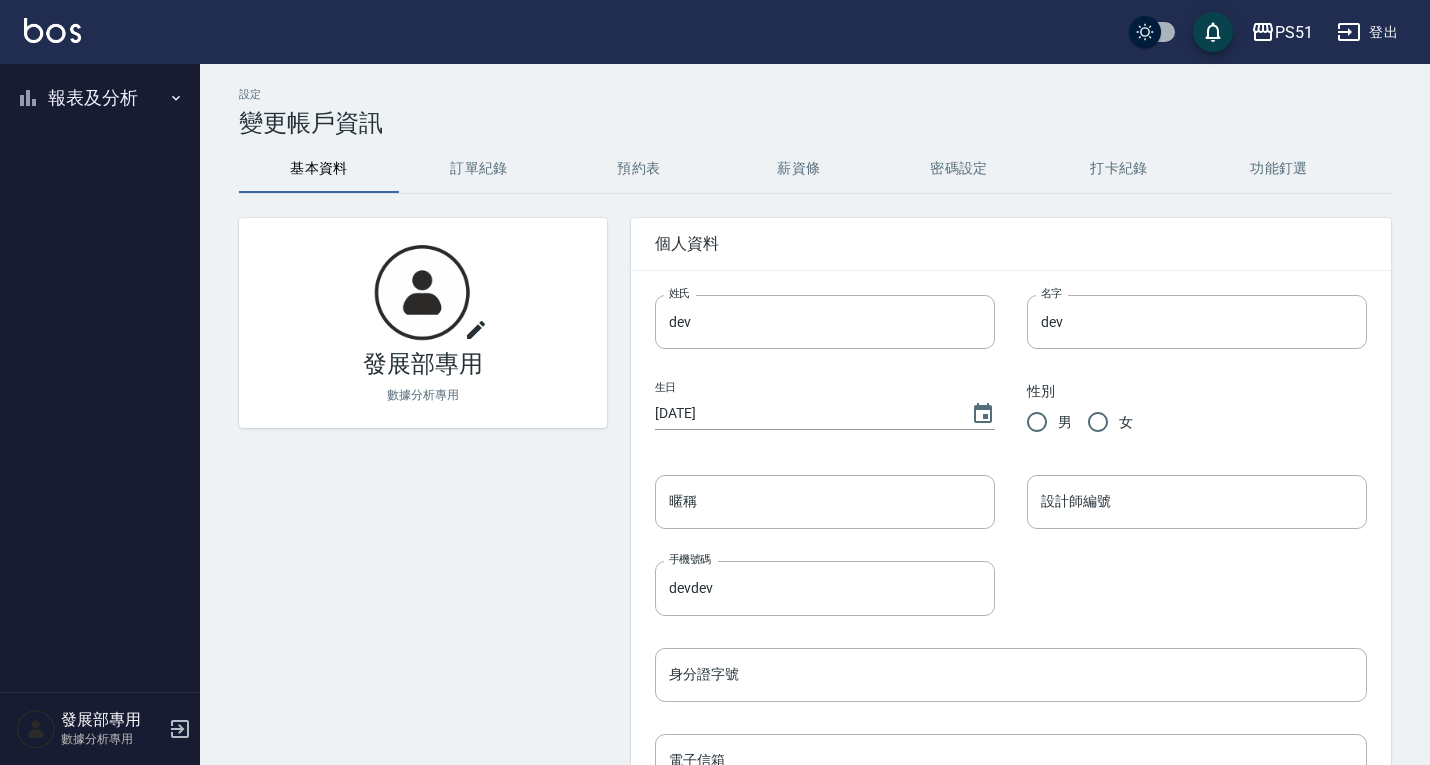 click on "報表及分析" at bounding box center [100, 98] 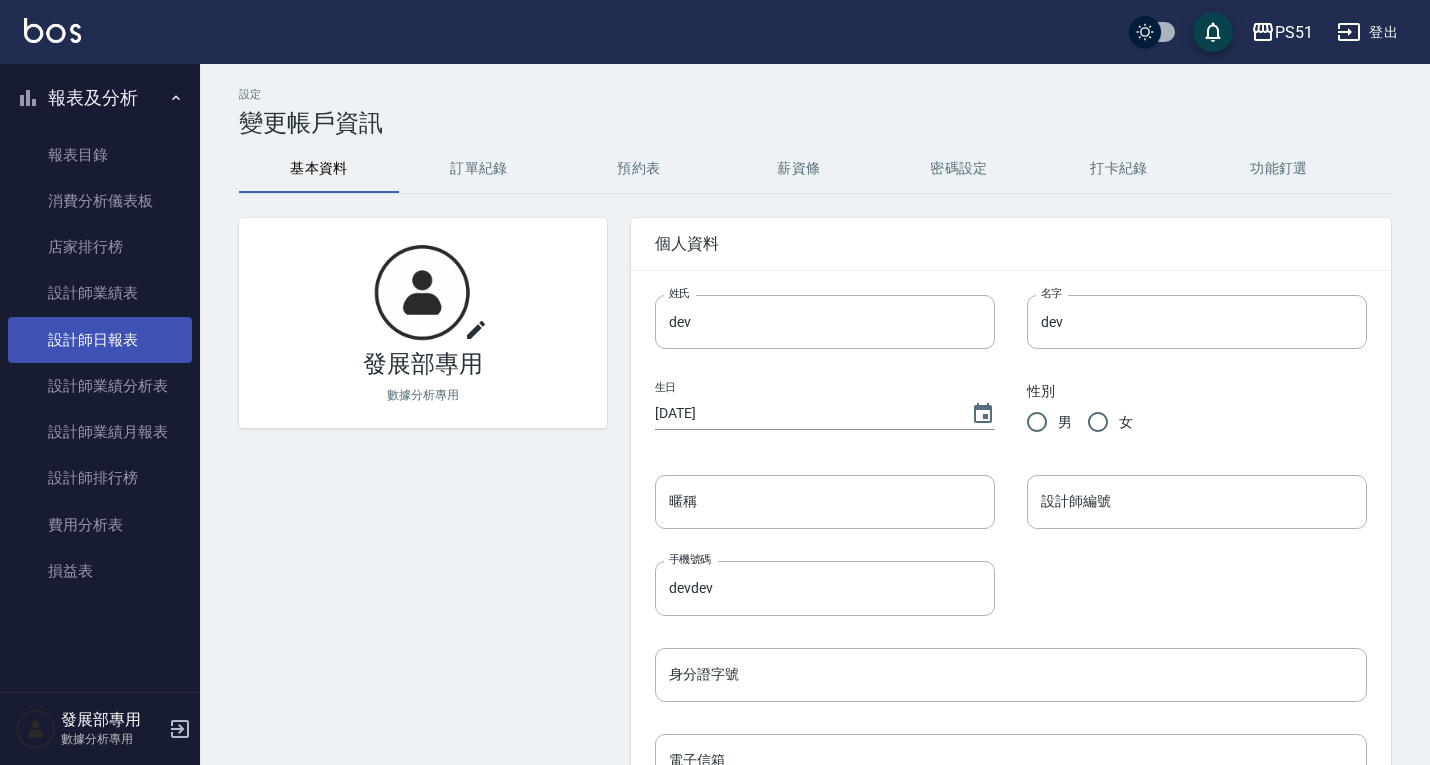 click on "設計師日報表" at bounding box center [100, 340] 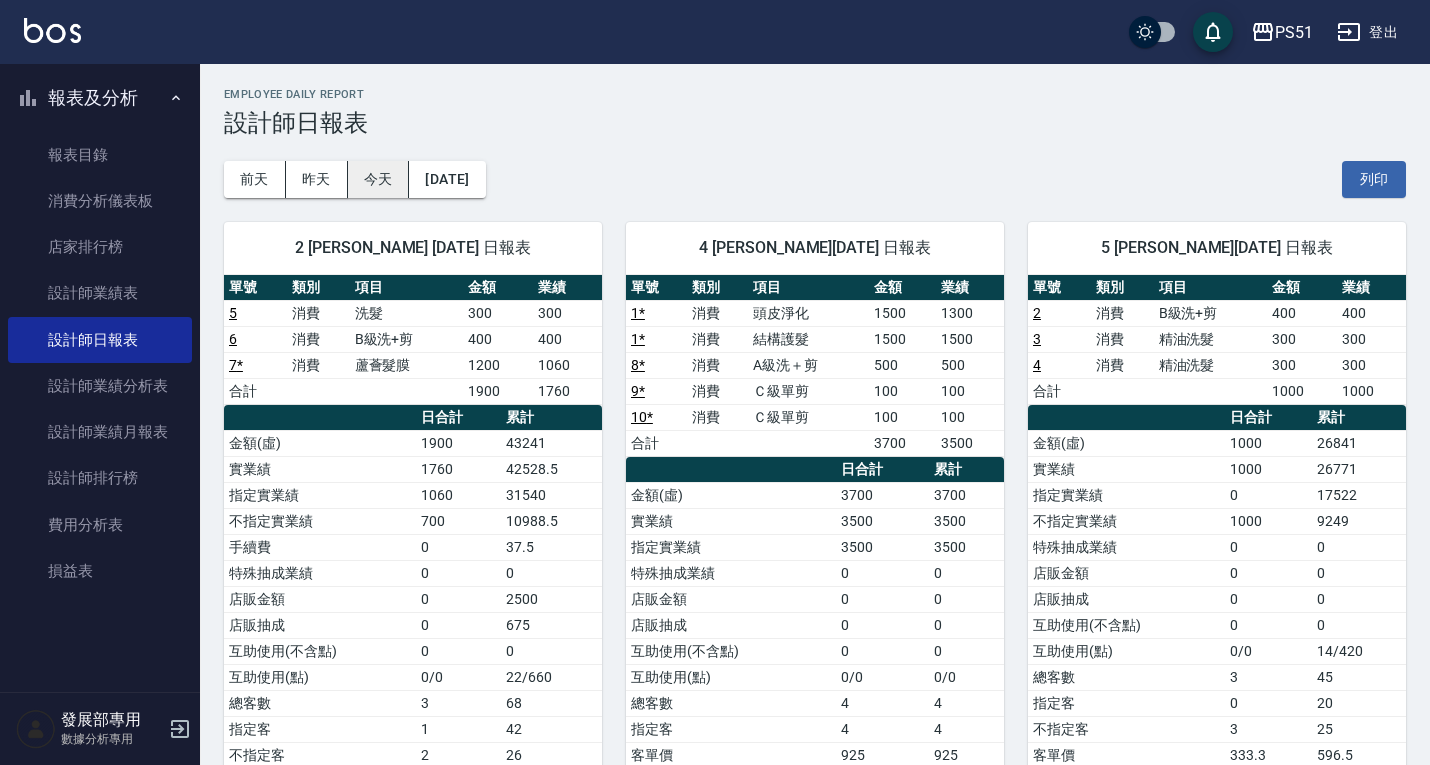 click on "今天" at bounding box center (379, 179) 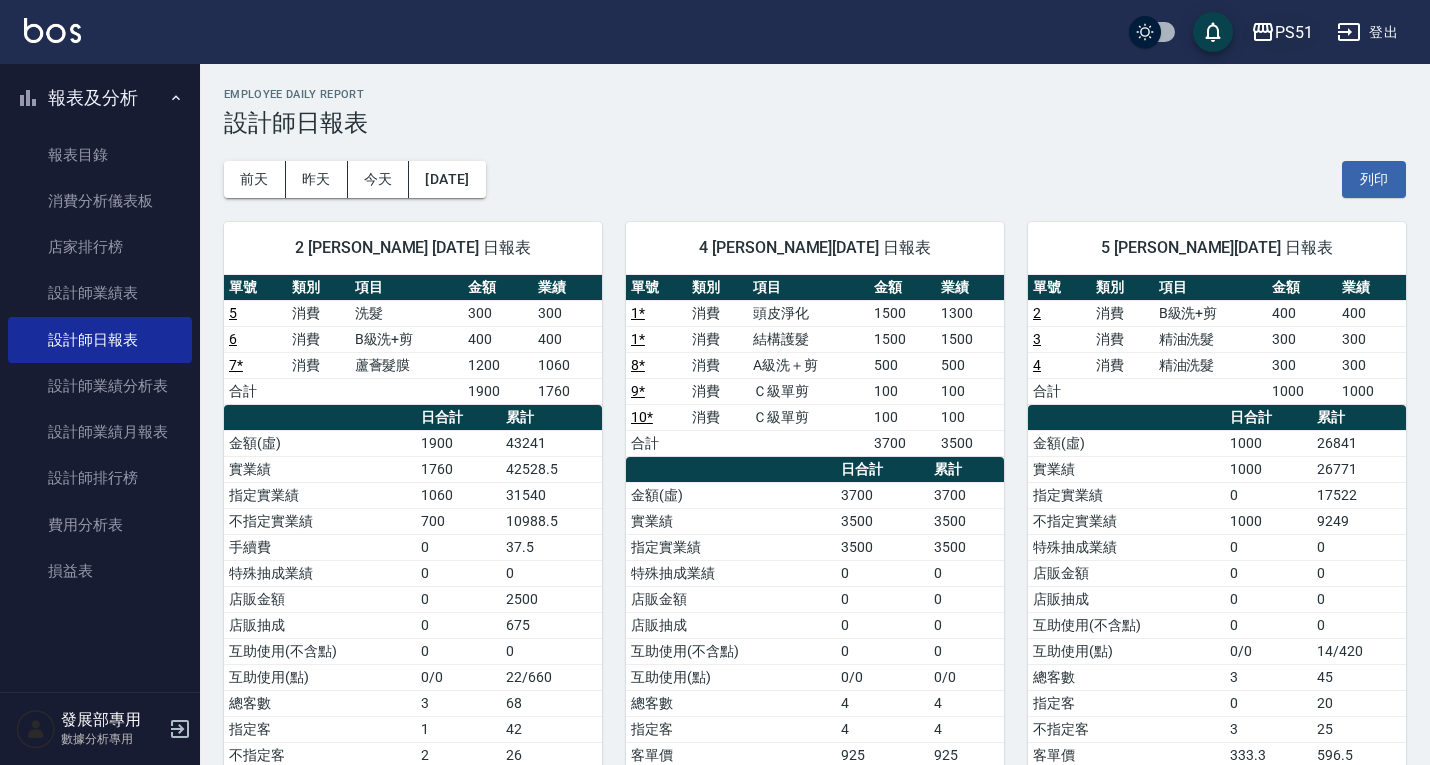 click 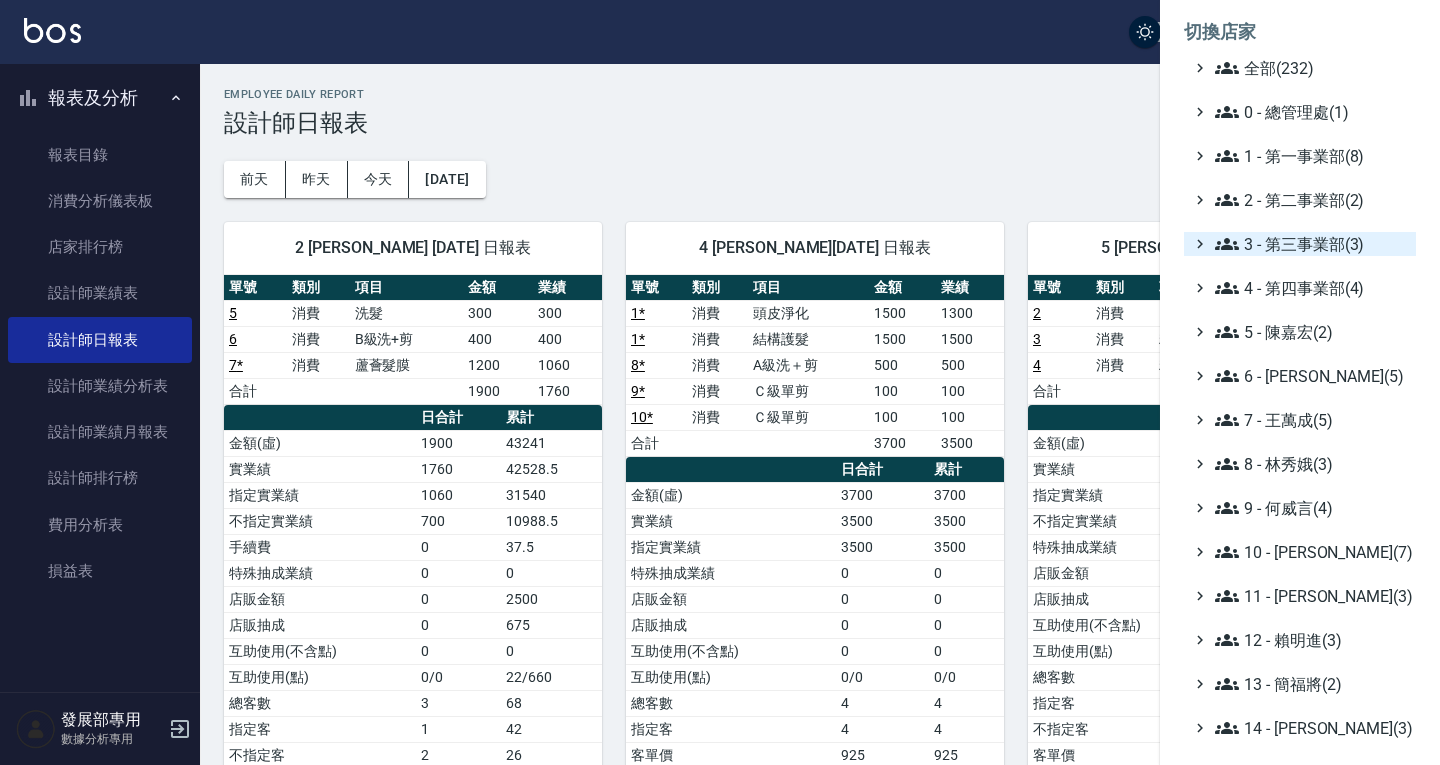 click on "3 - 第三事業部(3)" at bounding box center [1311, 244] 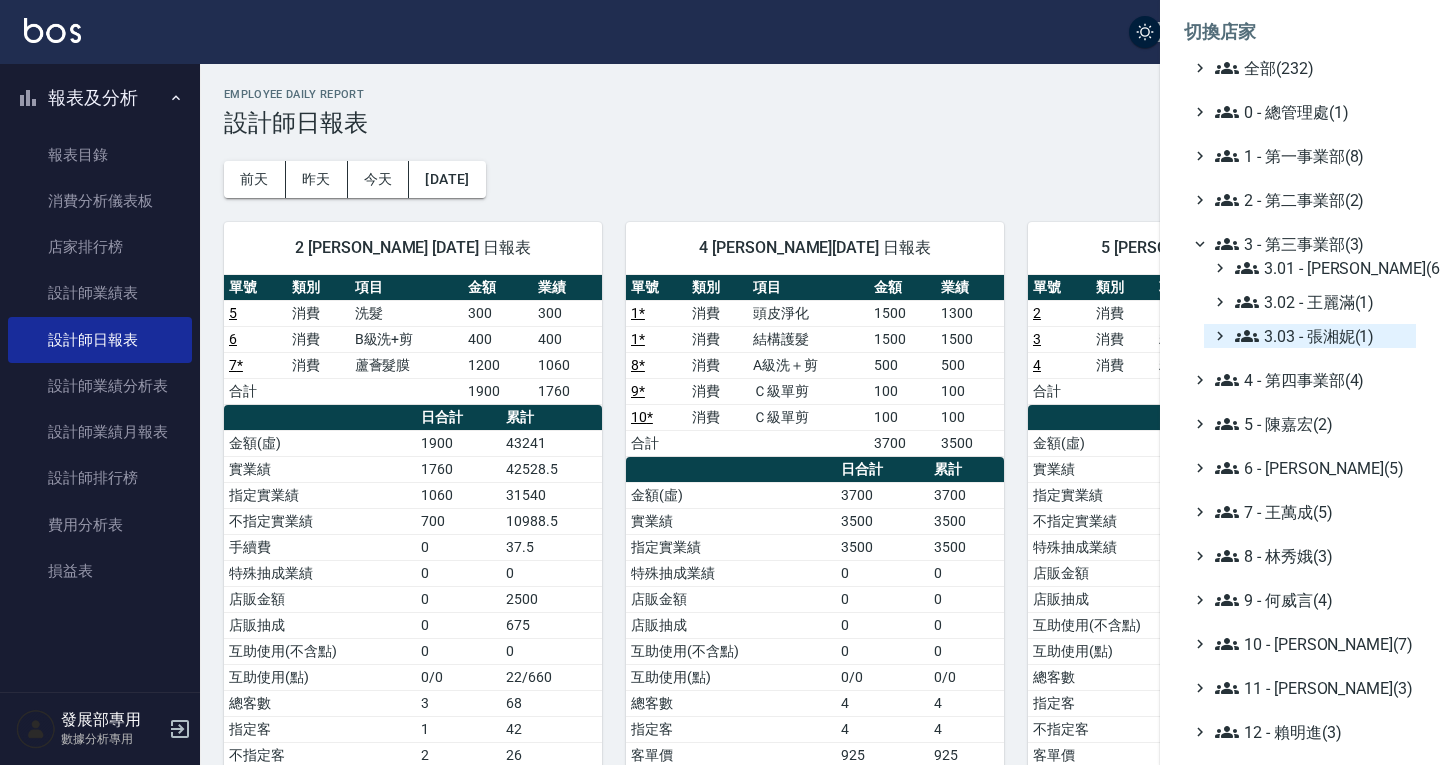 click on "3.03 - 張湘妮(1)" at bounding box center (1321, 336) 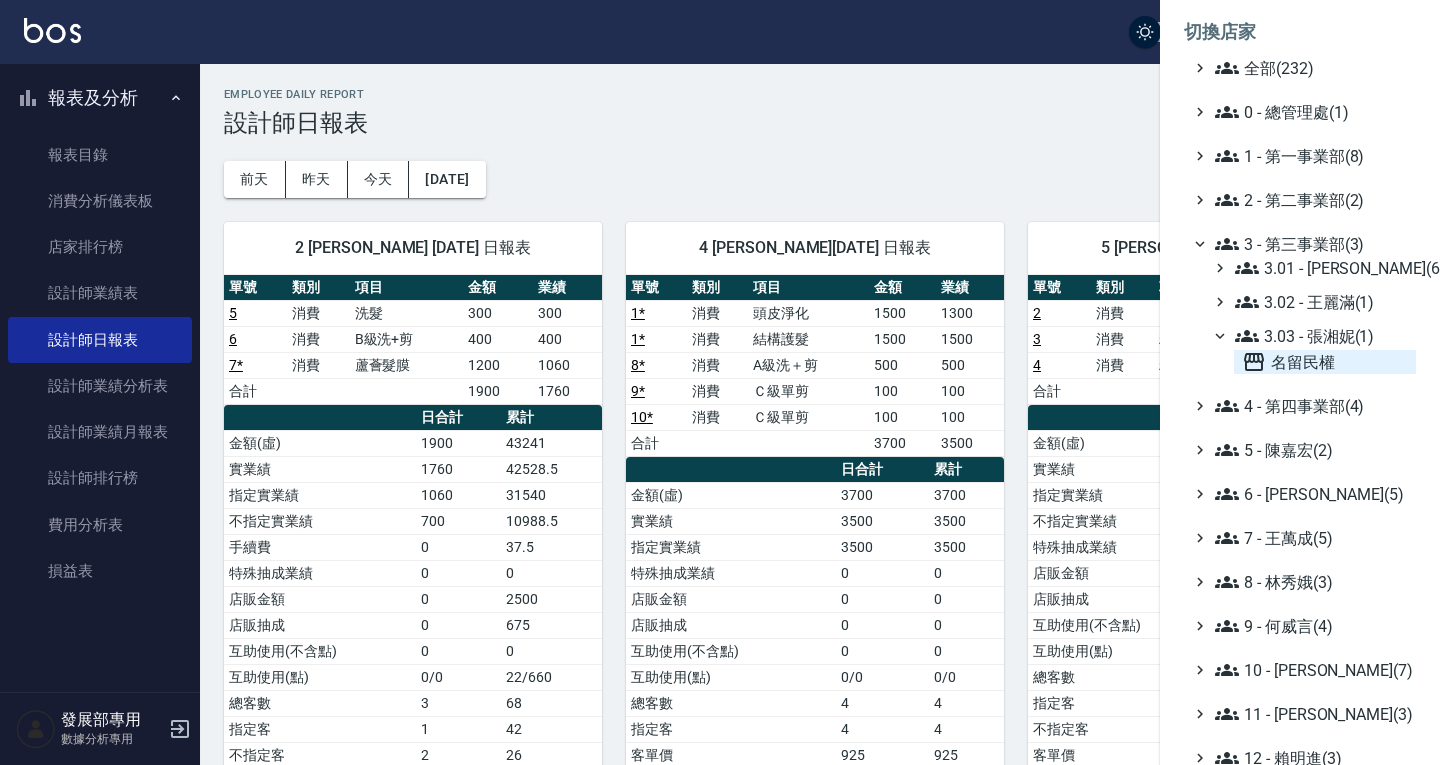 click on "名留民權" at bounding box center (1325, 362) 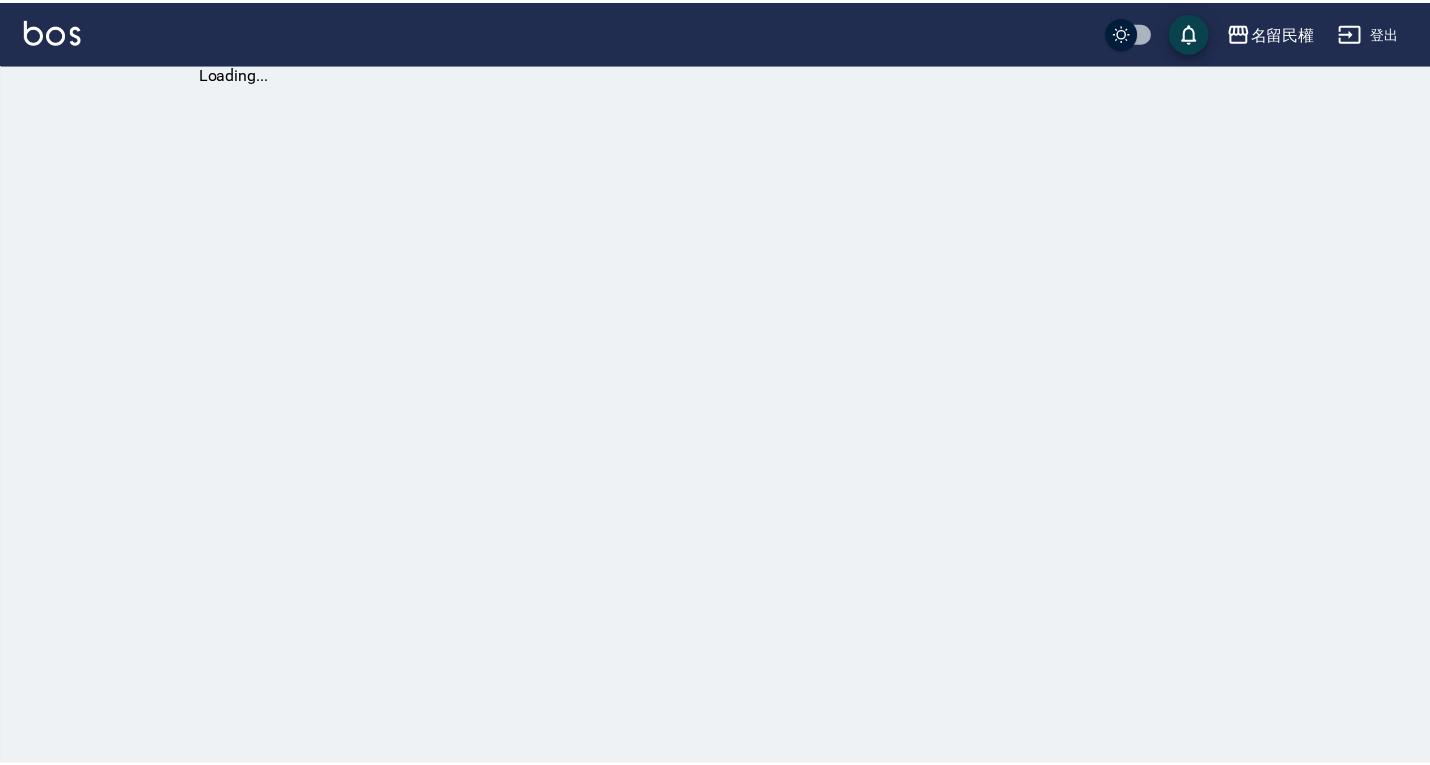 scroll, scrollTop: 0, scrollLeft: 0, axis: both 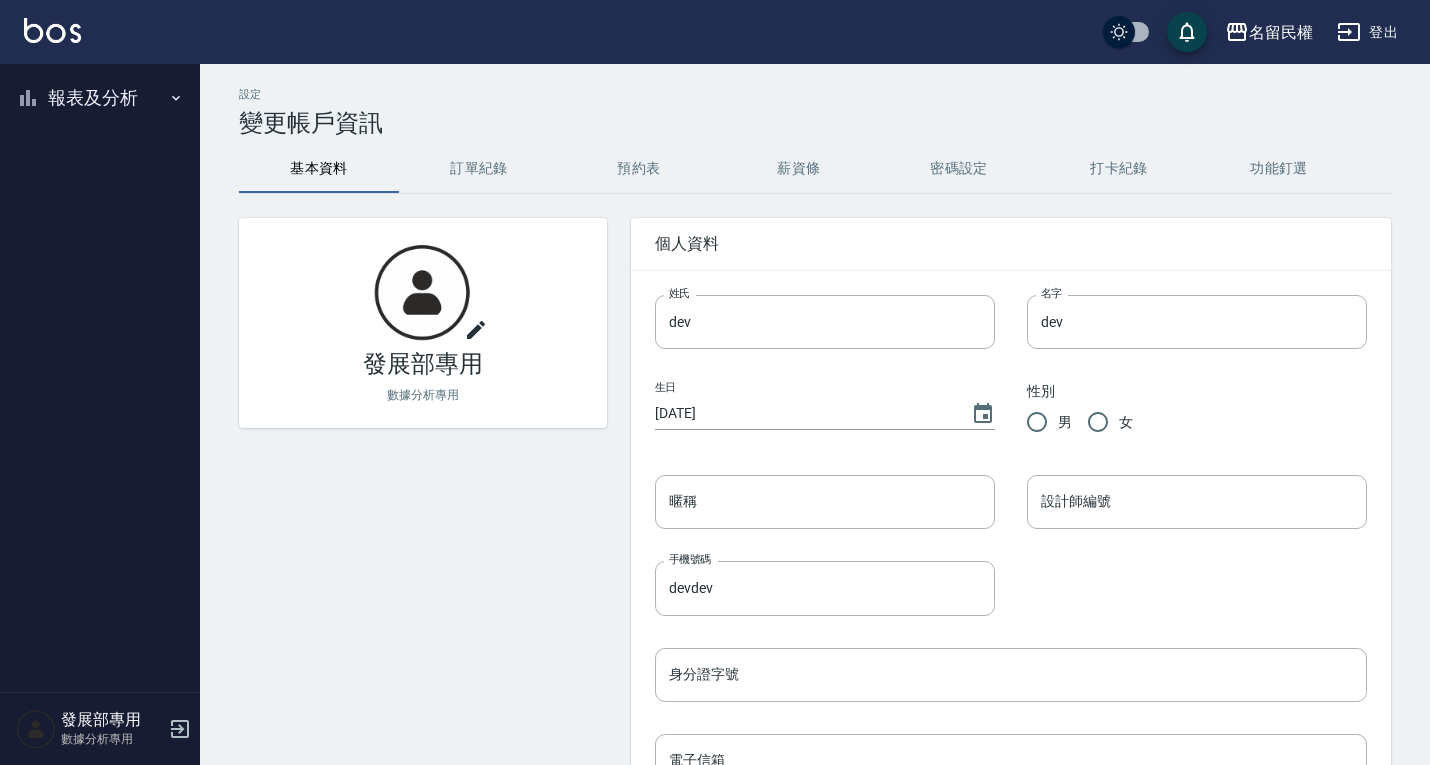 click on "報表及分析" at bounding box center (100, 98) 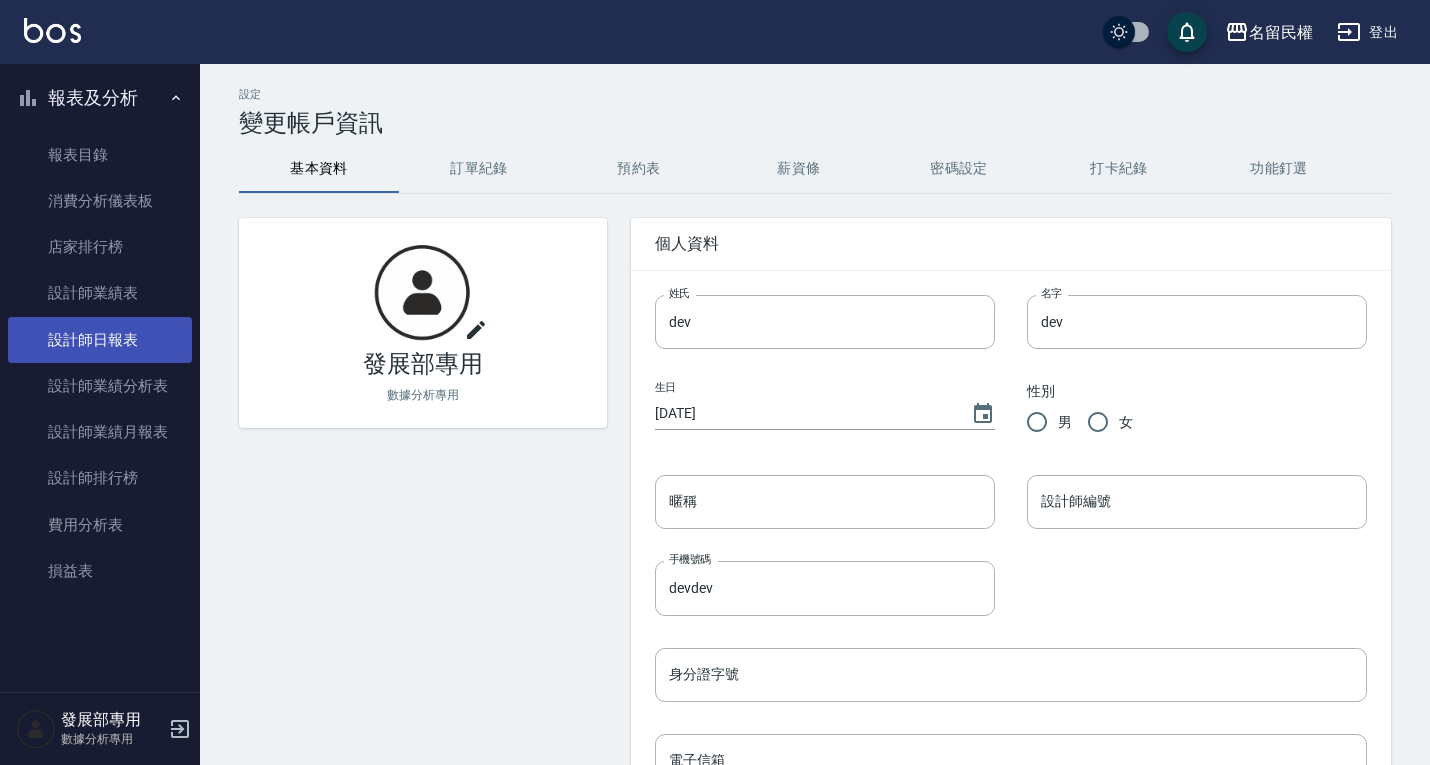 click on "設計師日報表" at bounding box center [100, 340] 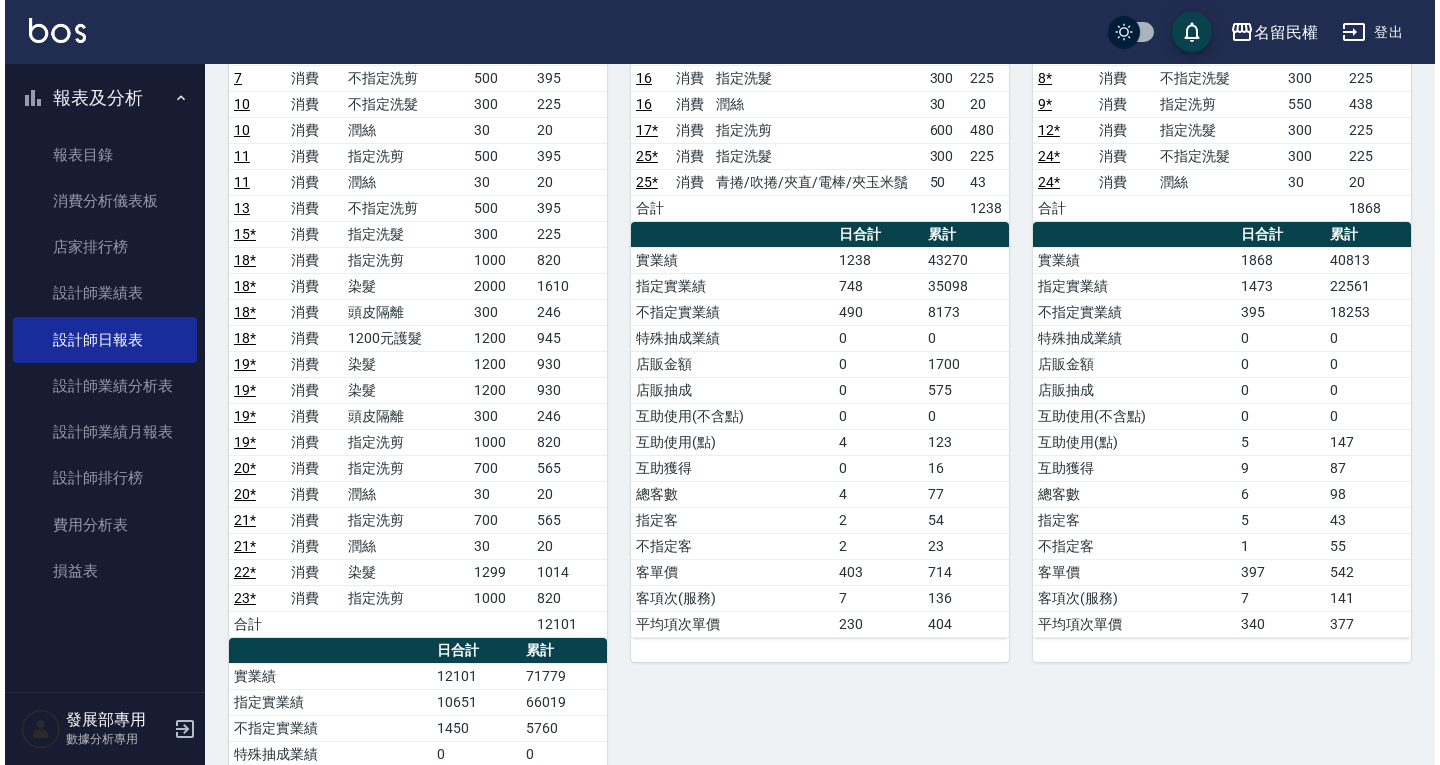 scroll, scrollTop: 200, scrollLeft: 0, axis: vertical 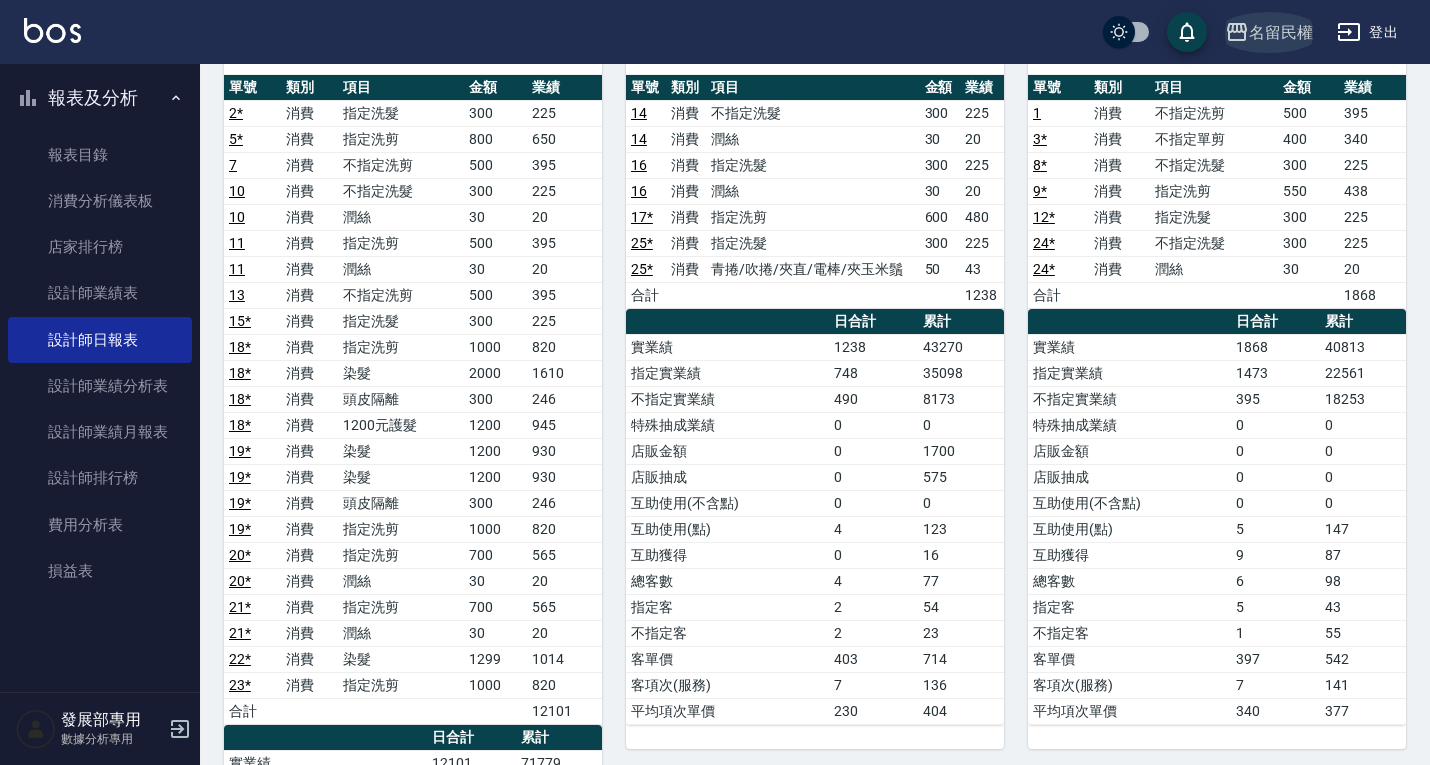click on "名留民權" at bounding box center [1269, 32] 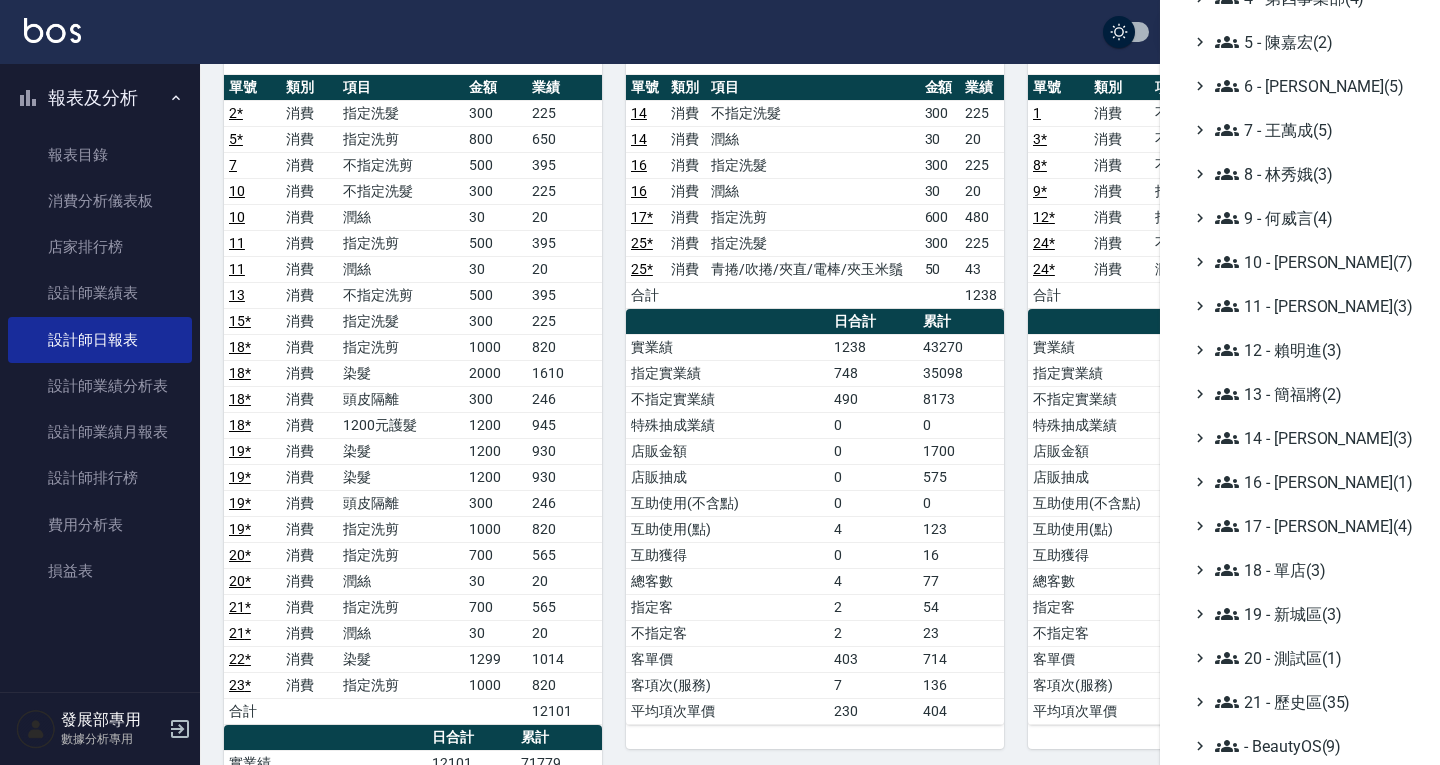 scroll, scrollTop: 291, scrollLeft: 0, axis: vertical 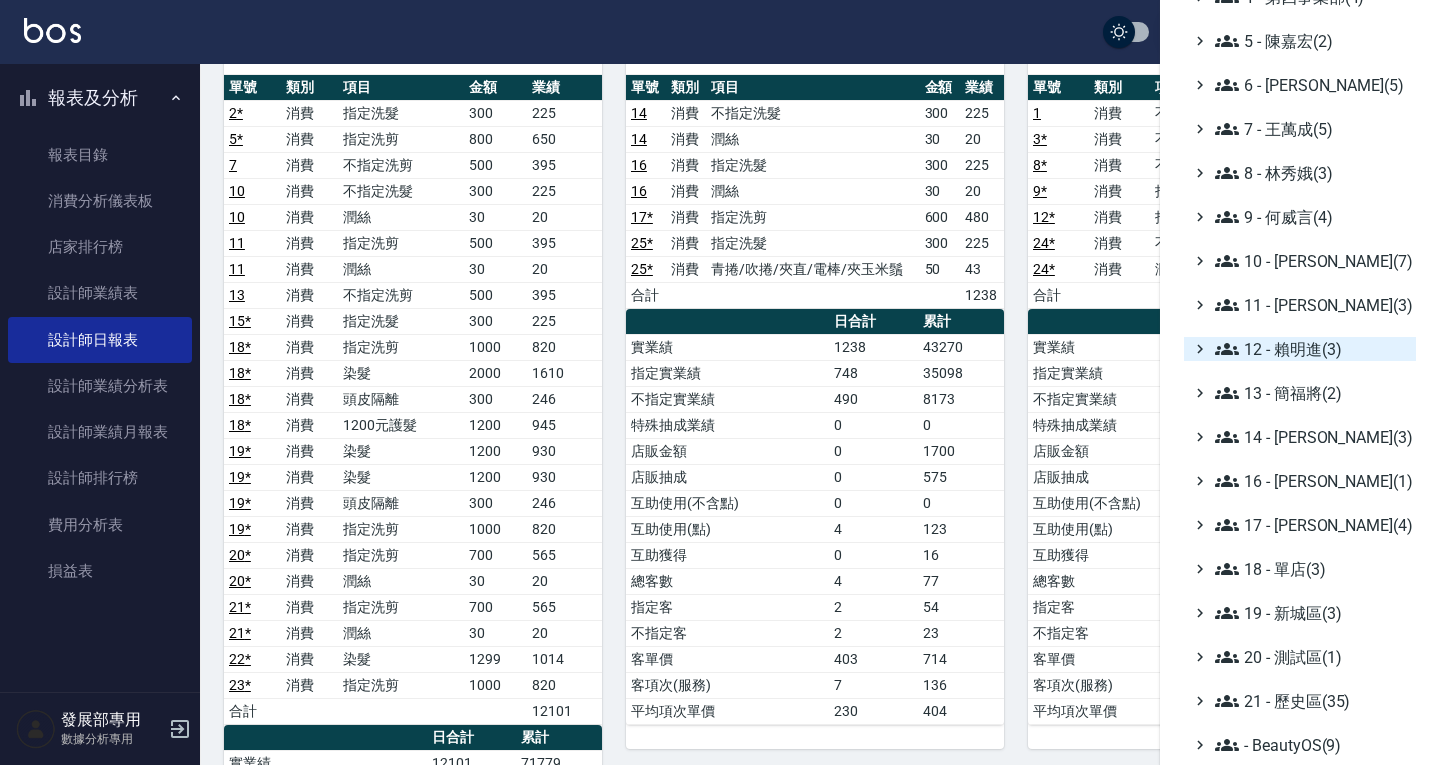 click on "12 - 賴明進(3)" at bounding box center (1311, 349) 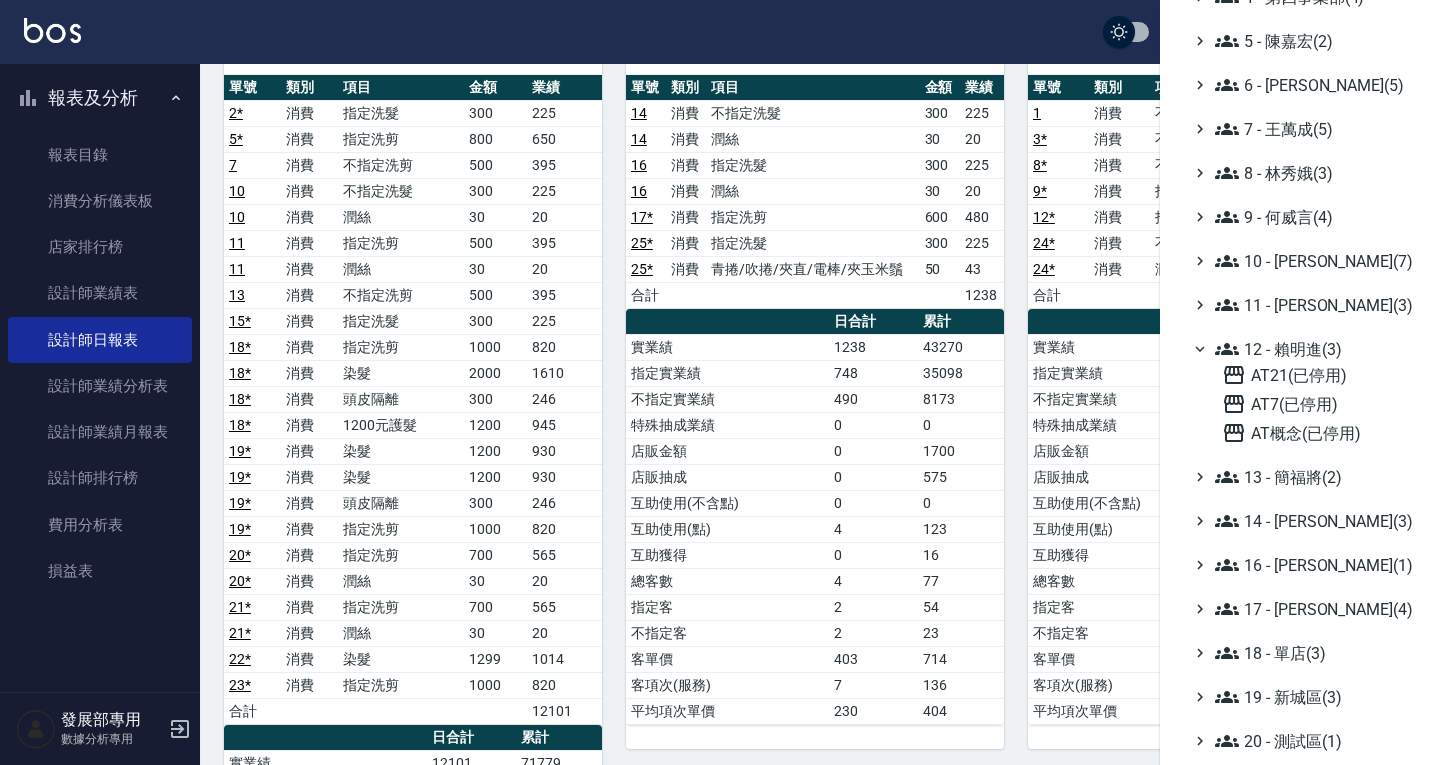 click on "12 - 賴明進(3)" at bounding box center [1311, 349] 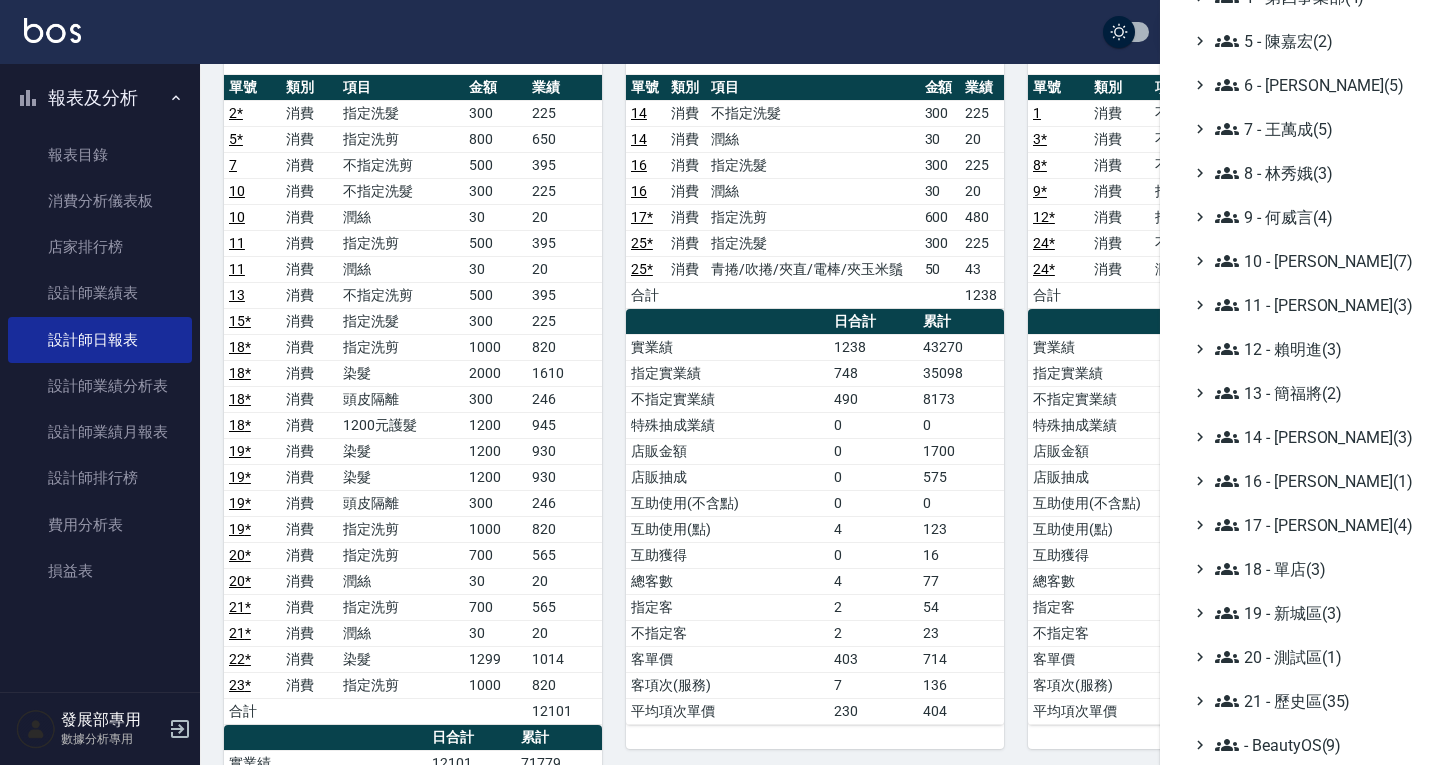 click on "全部(232) 0 - 總管理處(1) 1 - 第一事業部(8) 2 - 第二事業部(2) 3 - 第三事業部(3) 4 - 第四事業部(4) 5 - 陳嘉宏(2) 6 - 賴明男(5) 7 - 王萬成(5) 8 - 林秀娥(3) 9 - 何威言(4) 10 - 楊家昕(7) 11 - 陳清江(3) 12 - 賴明進(3) 13 - 簡福將(2) 14 - 李欣哲(3) 16 - 蕭楊吉(1) 17 - 顏鵬原(4) 18 - 單店(3) 19 - 新城區(3) 20 - 測試區(1) 21 - 歷史區(35)  - BeautyOS(9)" at bounding box center [1300, 261] 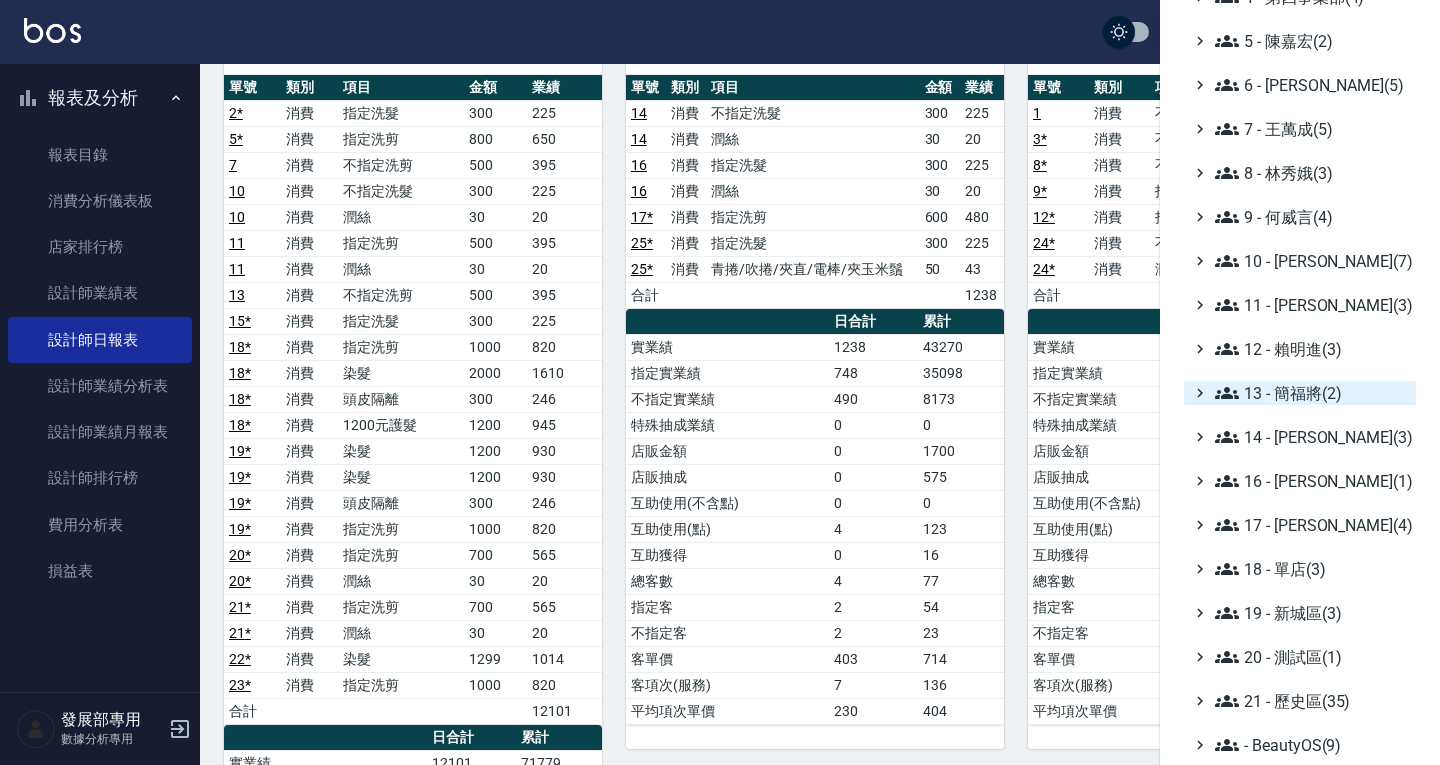click on "13 - 簡福將(2)" at bounding box center (1311, 393) 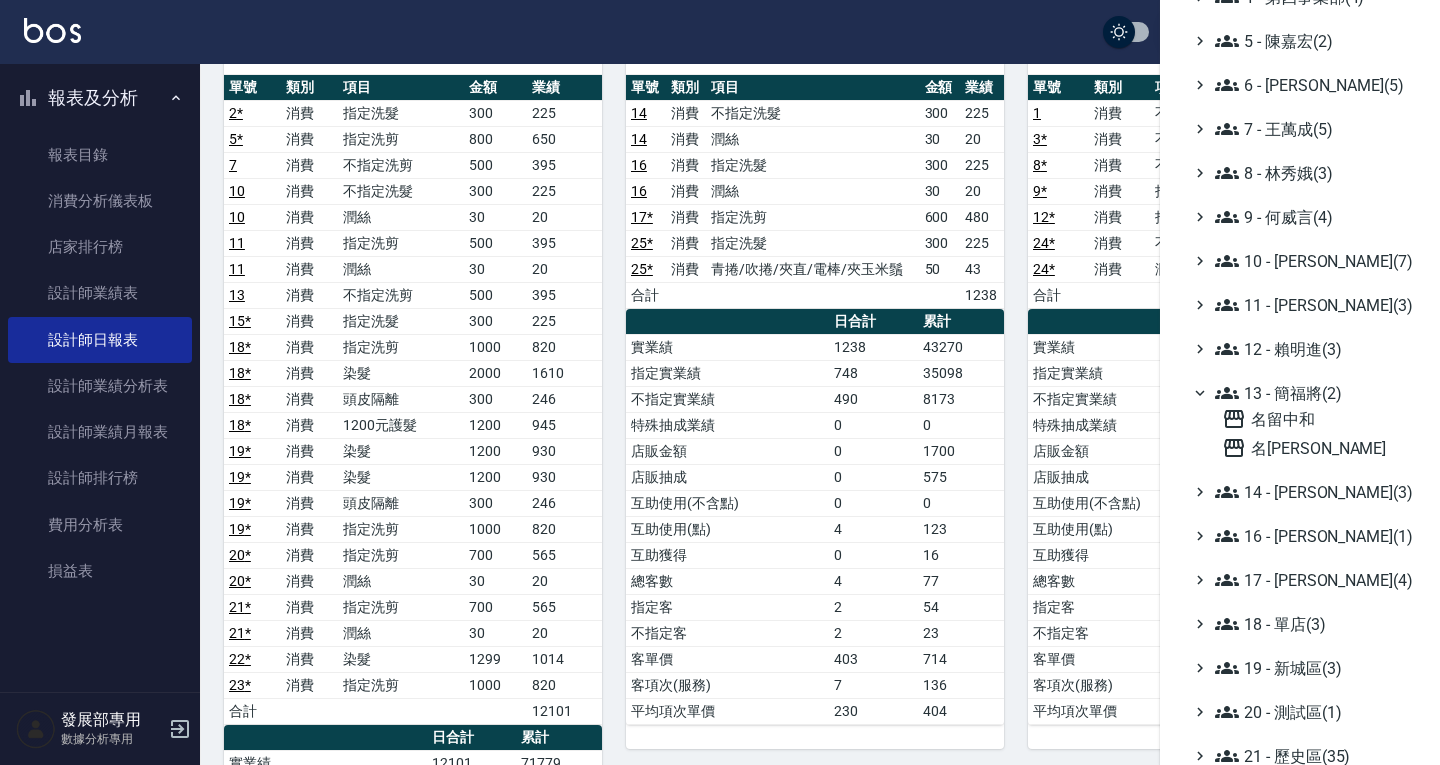 click on "13 - 簡福將(2)" at bounding box center [1311, 393] 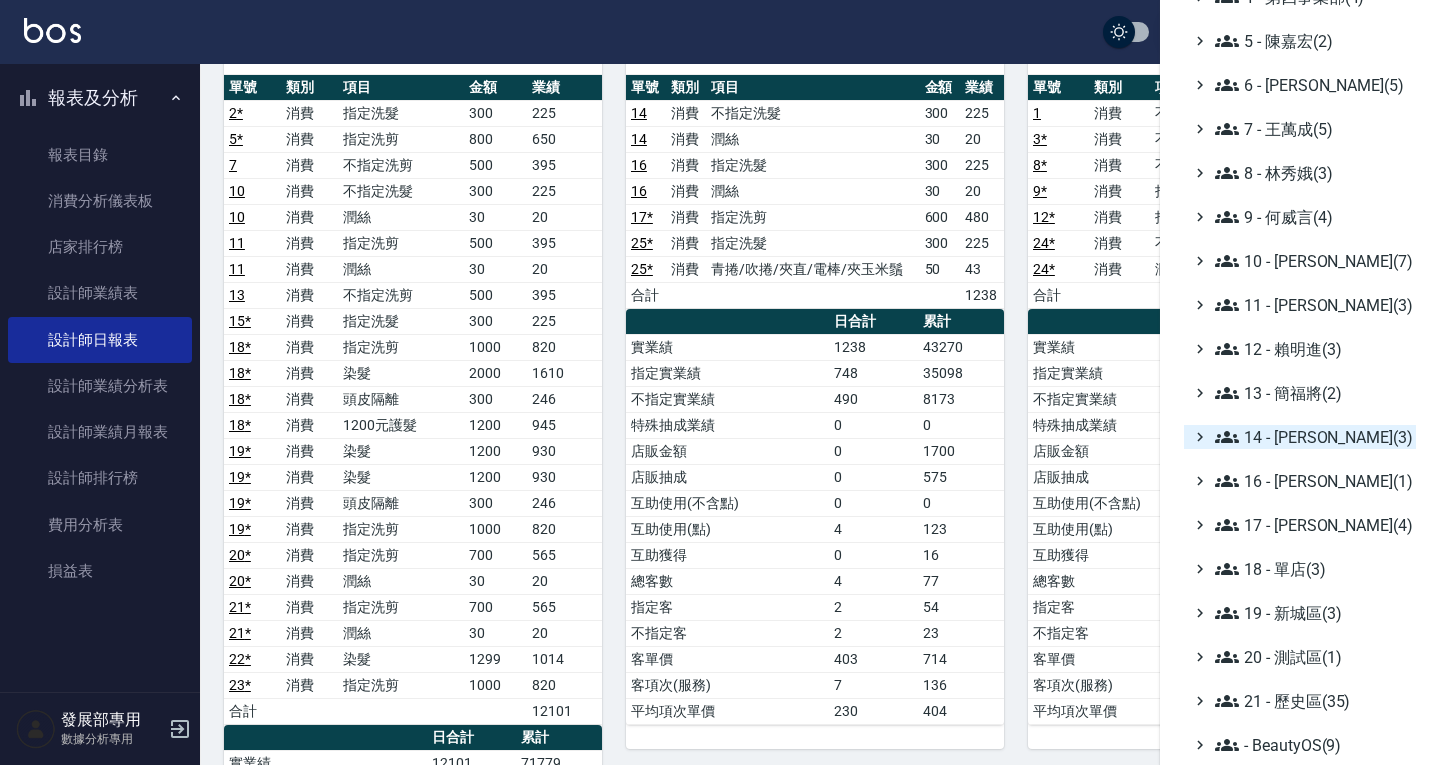 click on "14 - 李欣哲(3)" at bounding box center (1311, 437) 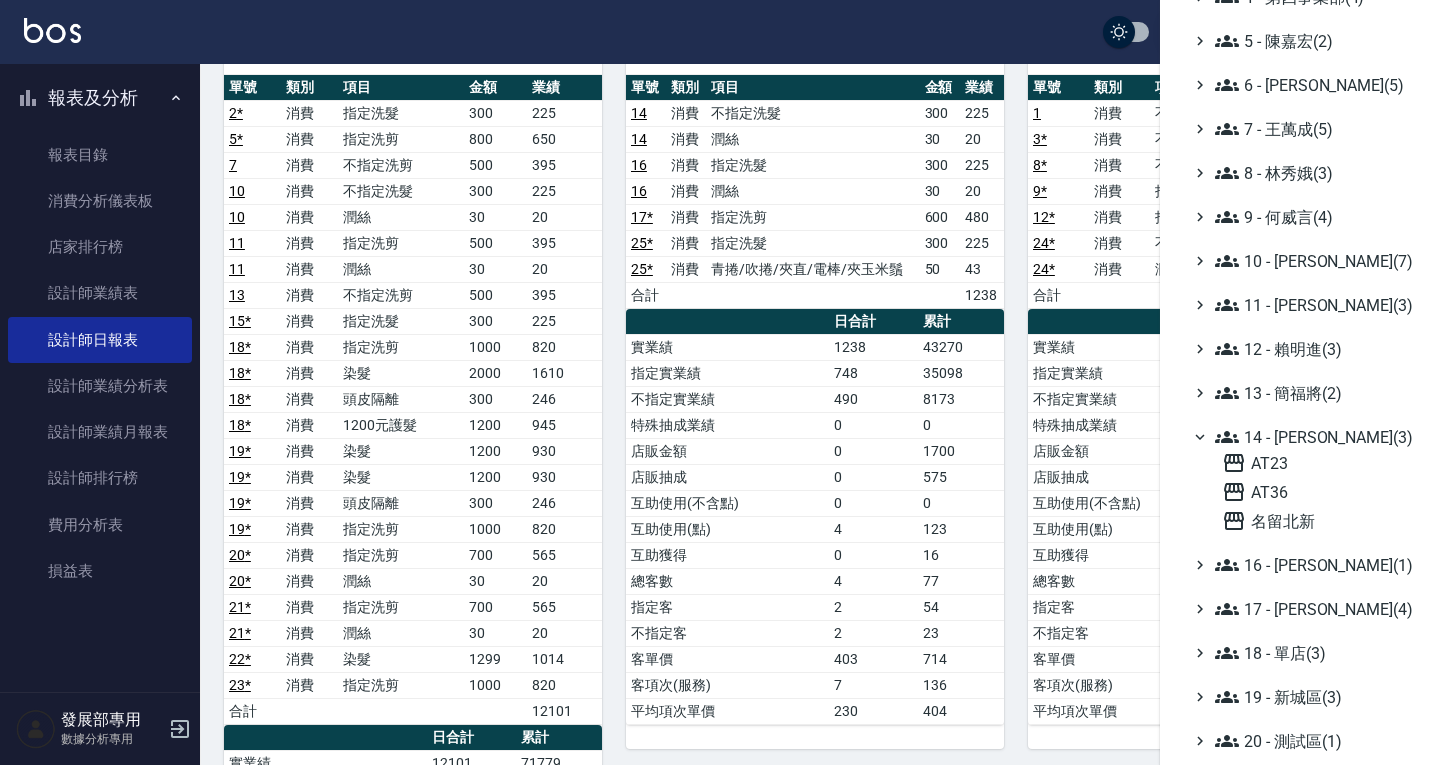 click on "14 - 李欣哲(3)" at bounding box center (1311, 437) 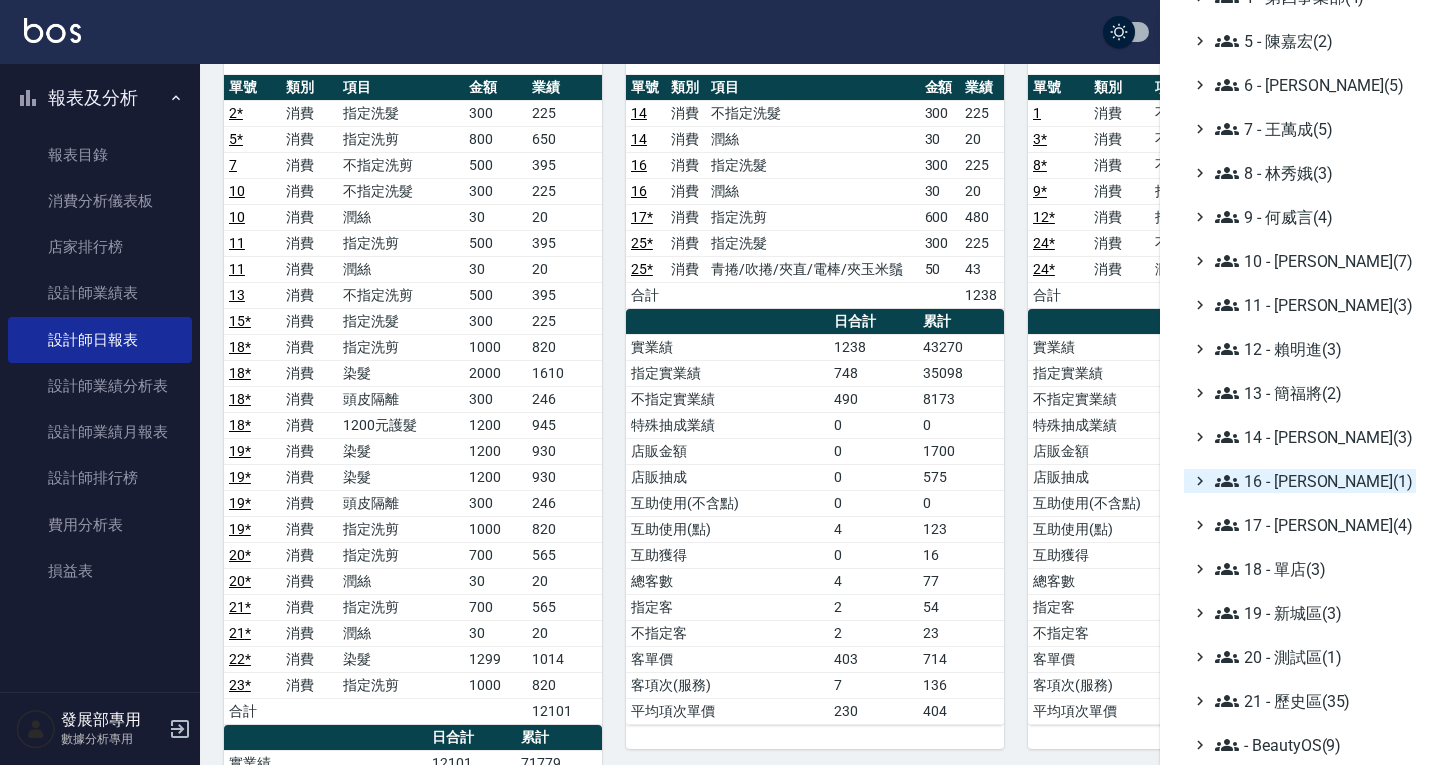 click on "16 - 蕭楊吉(1)" at bounding box center [1311, 481] 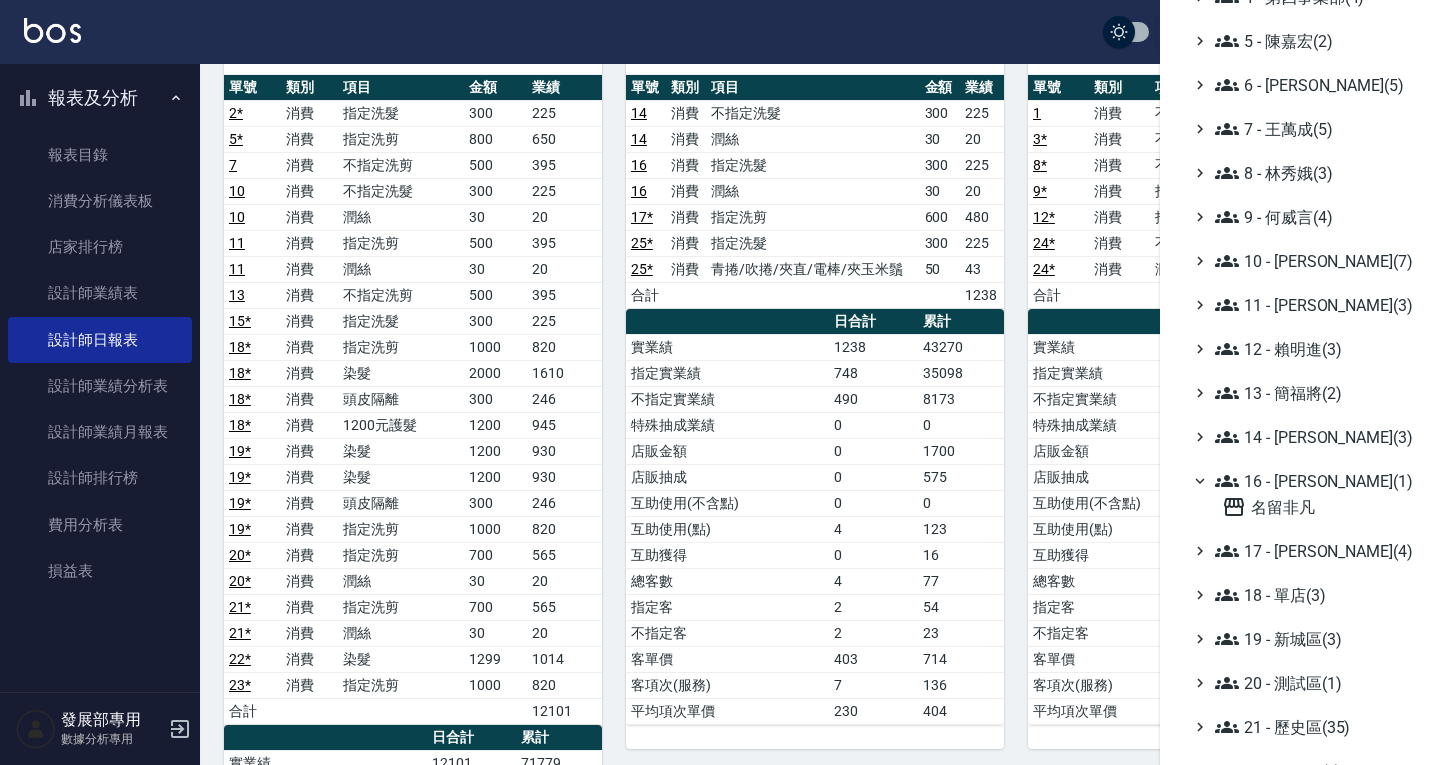 click on "16 - 蕭楊吉(1)" at bounding box center [1311, 481] 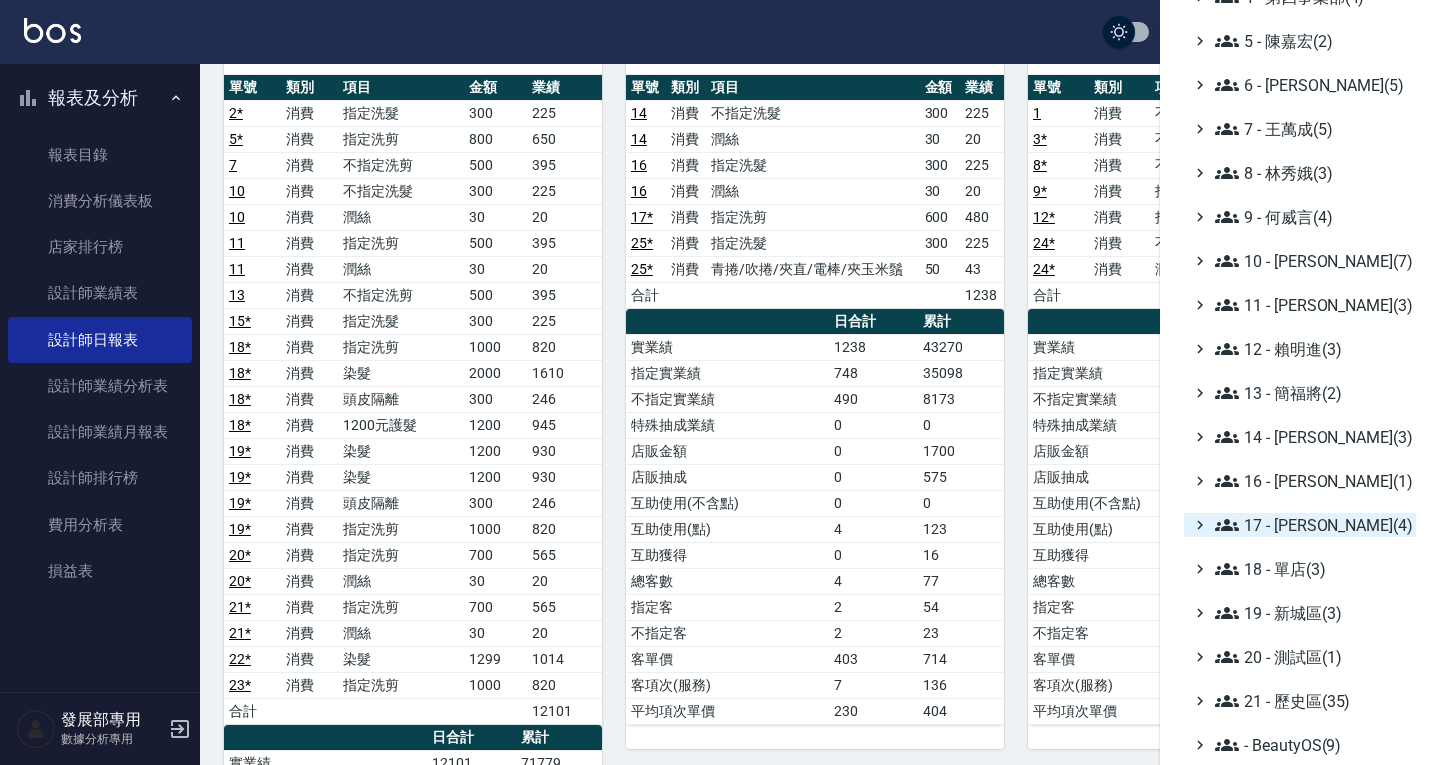 click on "17 - 顏鵬原(4)" at bounding box center (1311, 525) 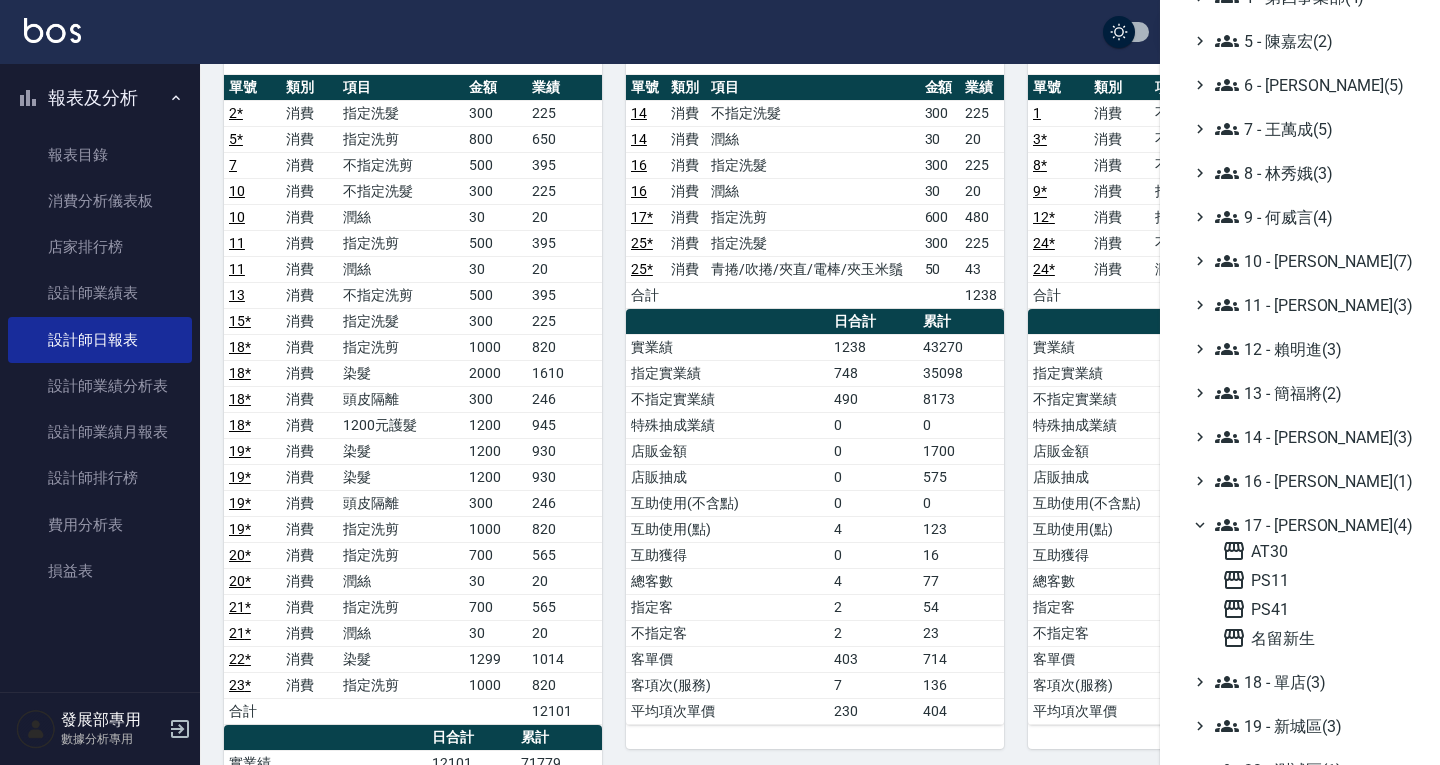 click on "AT30 PS11 PS41 名留新生" at bounding box center [1315, 593] 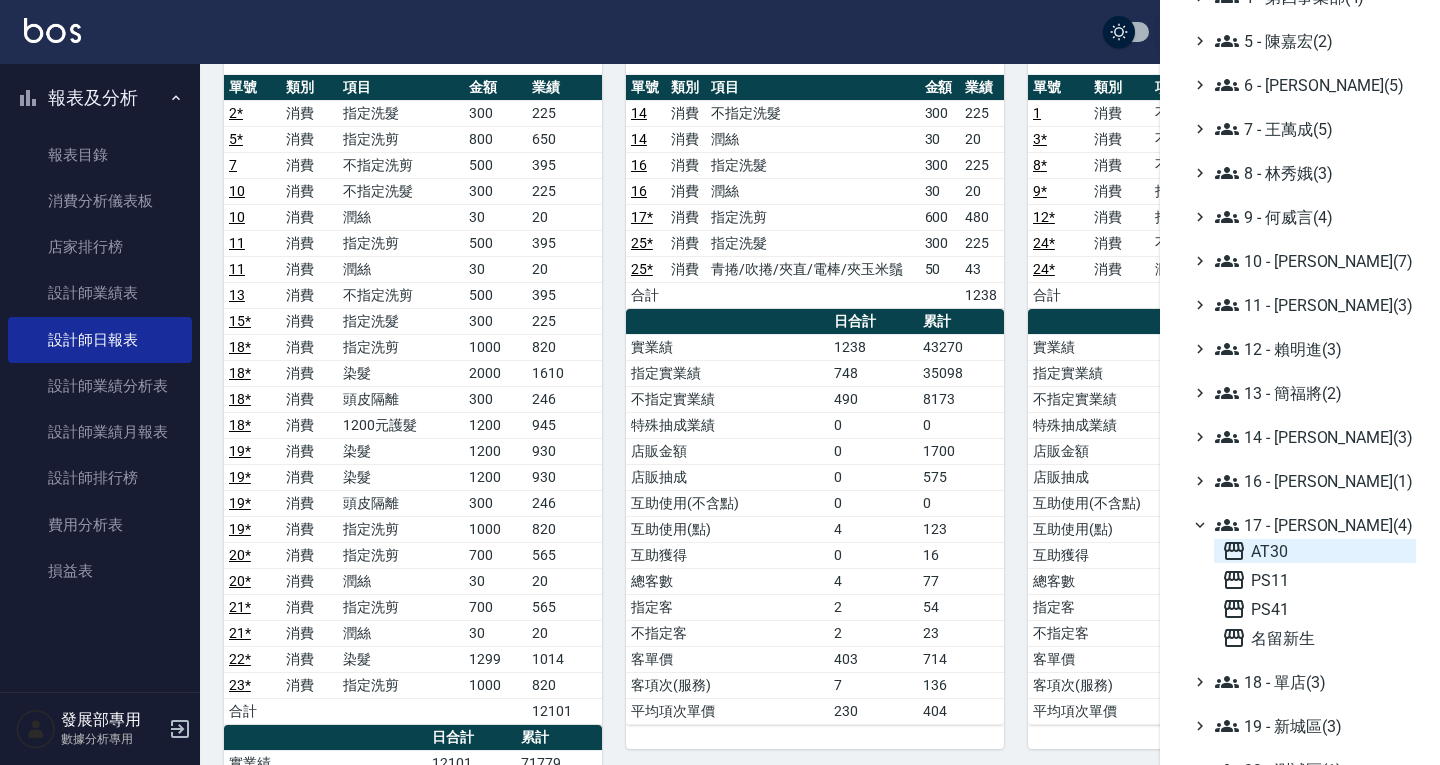 click on "AT30" at bounding box center [1315, 551] 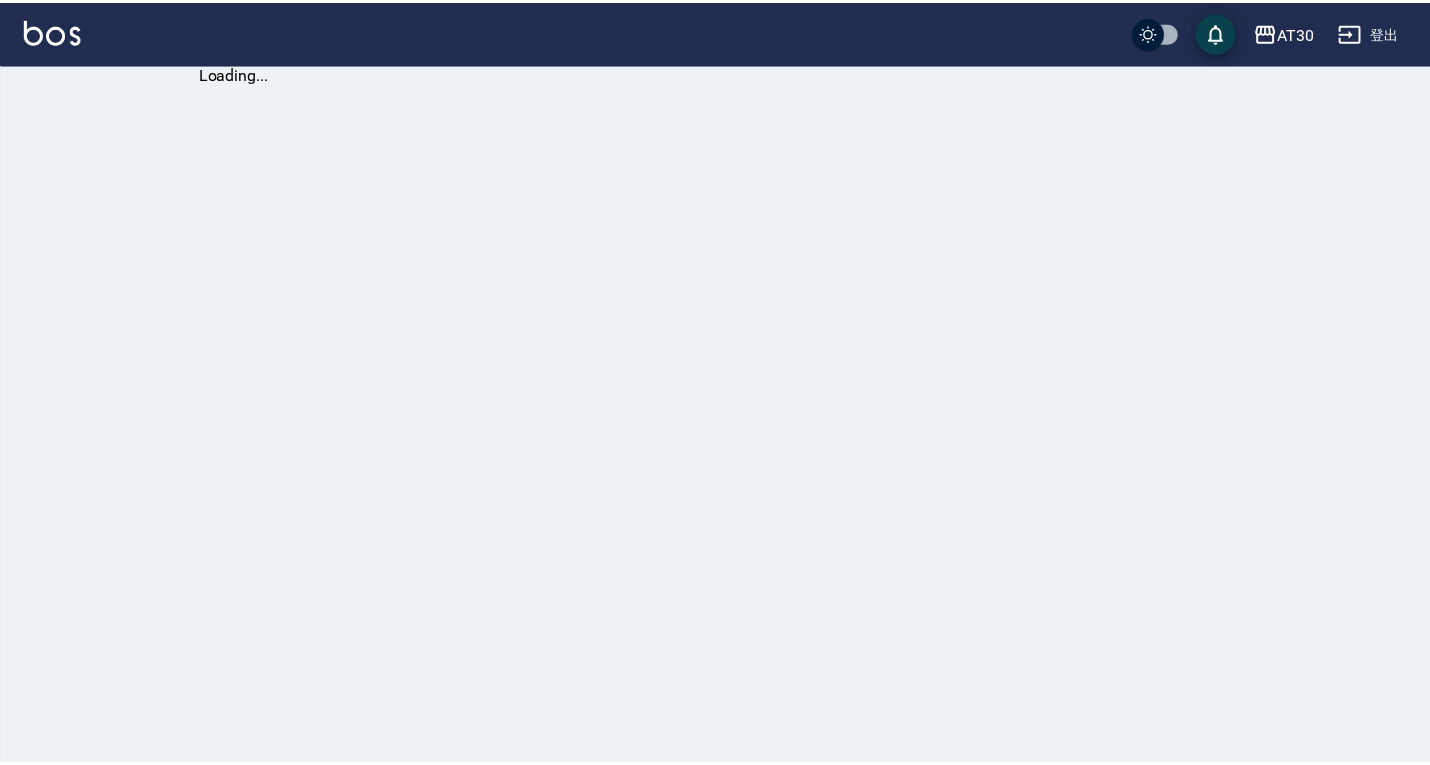scroll, scrollTop: 0, scrollLeft: 0, axis: both 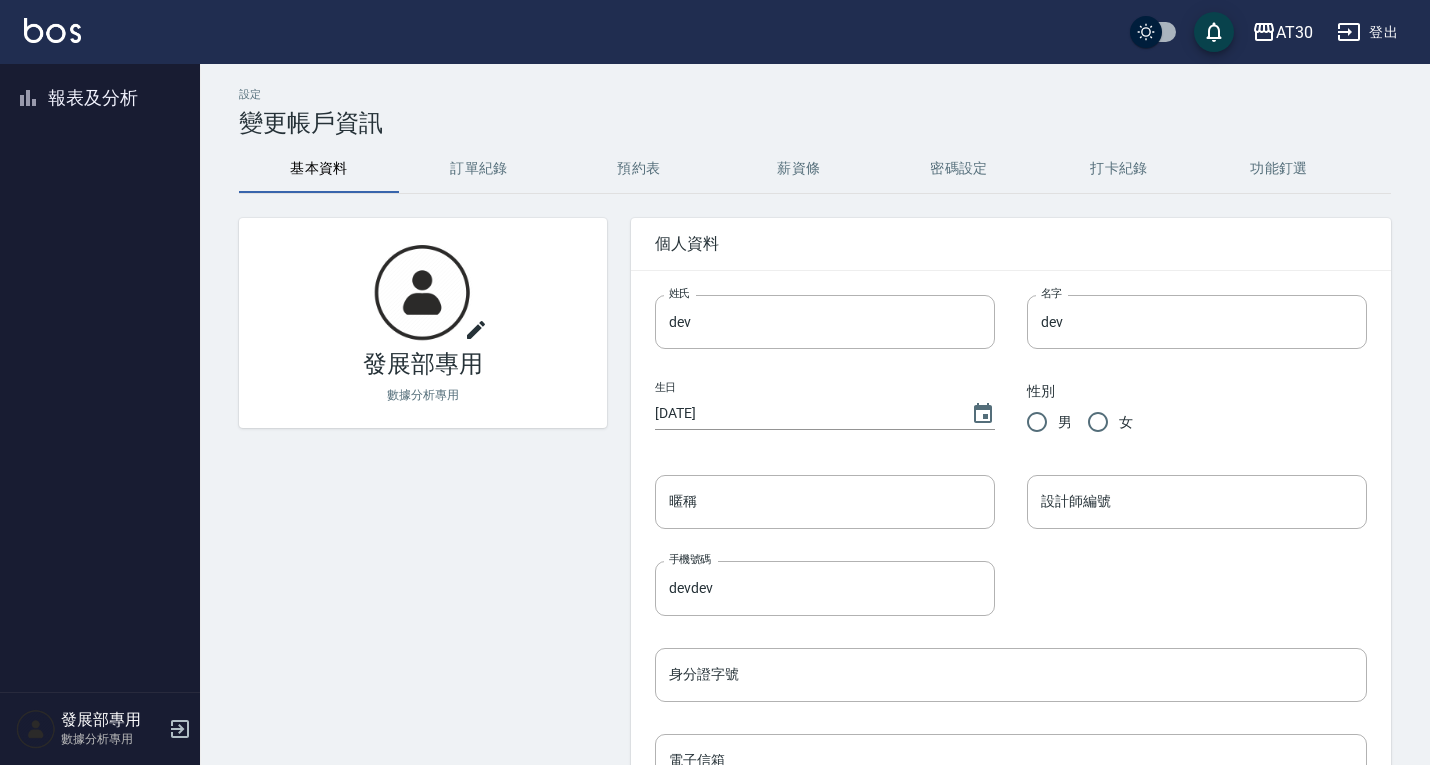 click on "報表及分析" at bounding box center (100, 98) 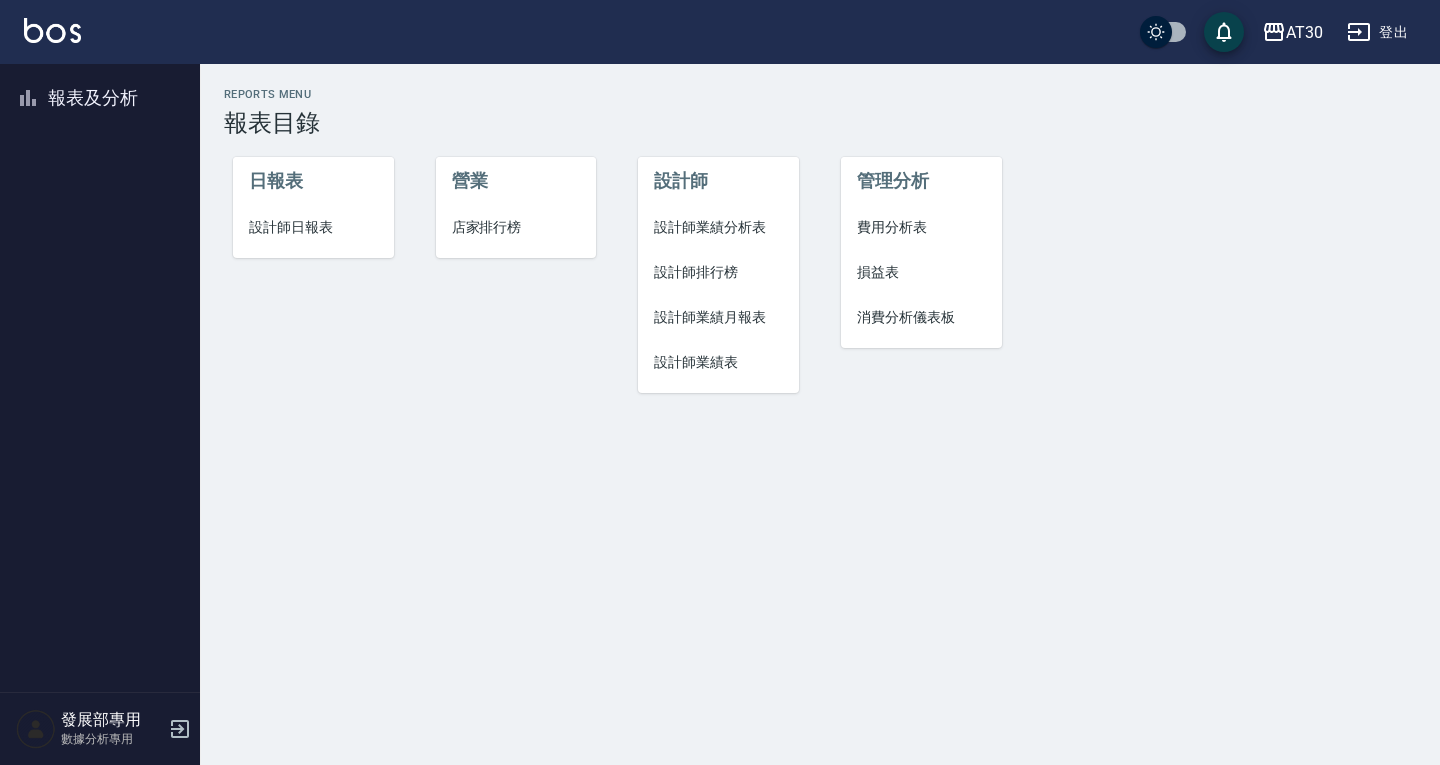 click on "設計師日報表" at bounding box center (313, 227) 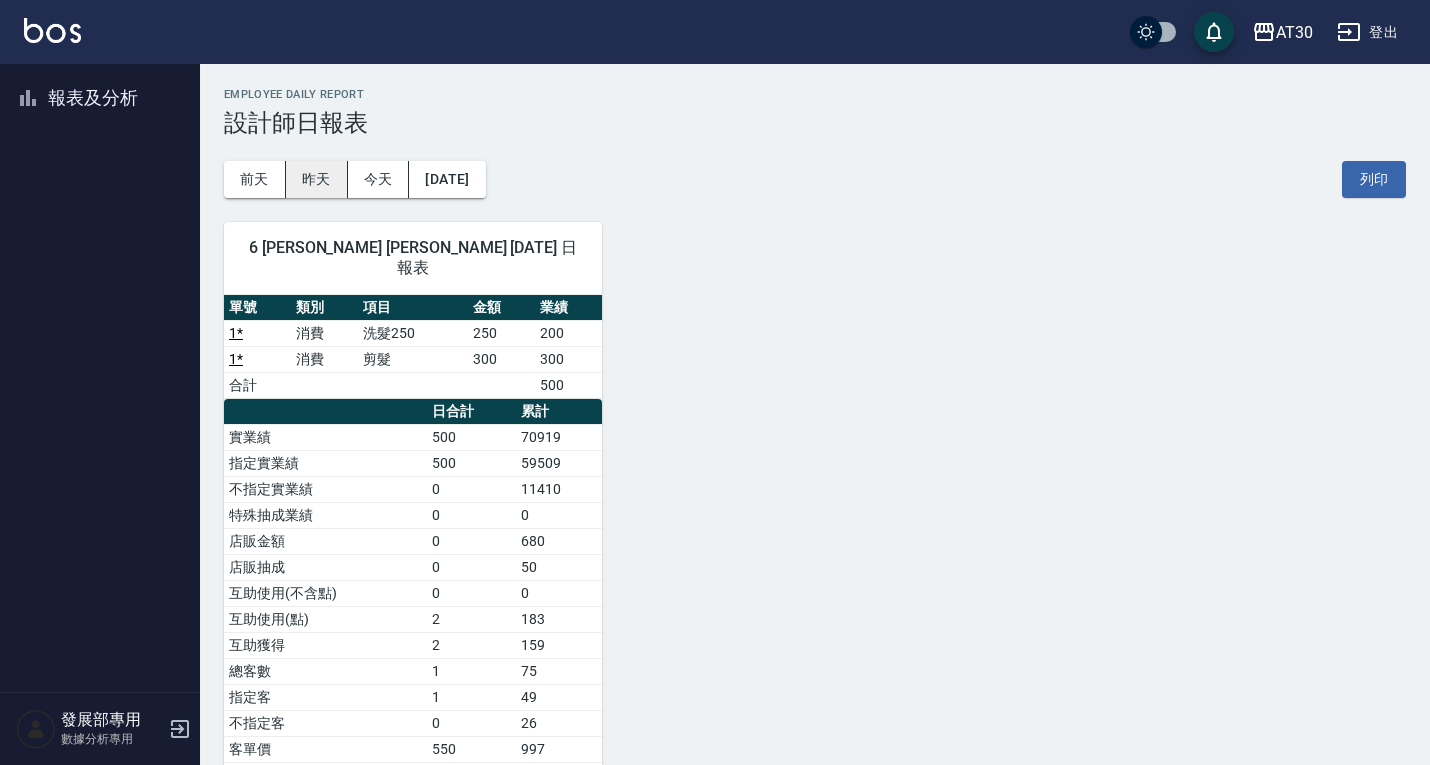 click on "昨天" at bounding box center (317, 179) 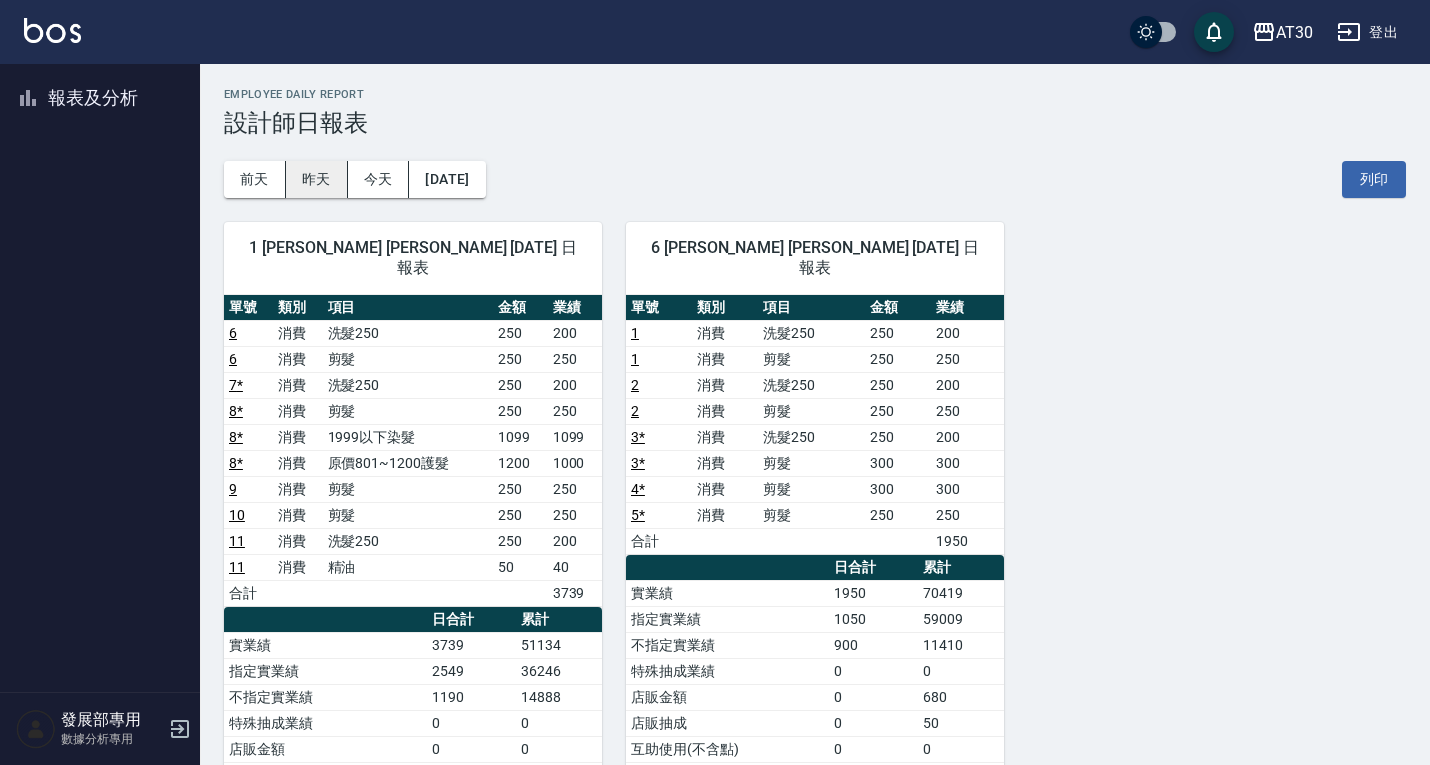 click on "昨天" at bounding box center (317, 179) 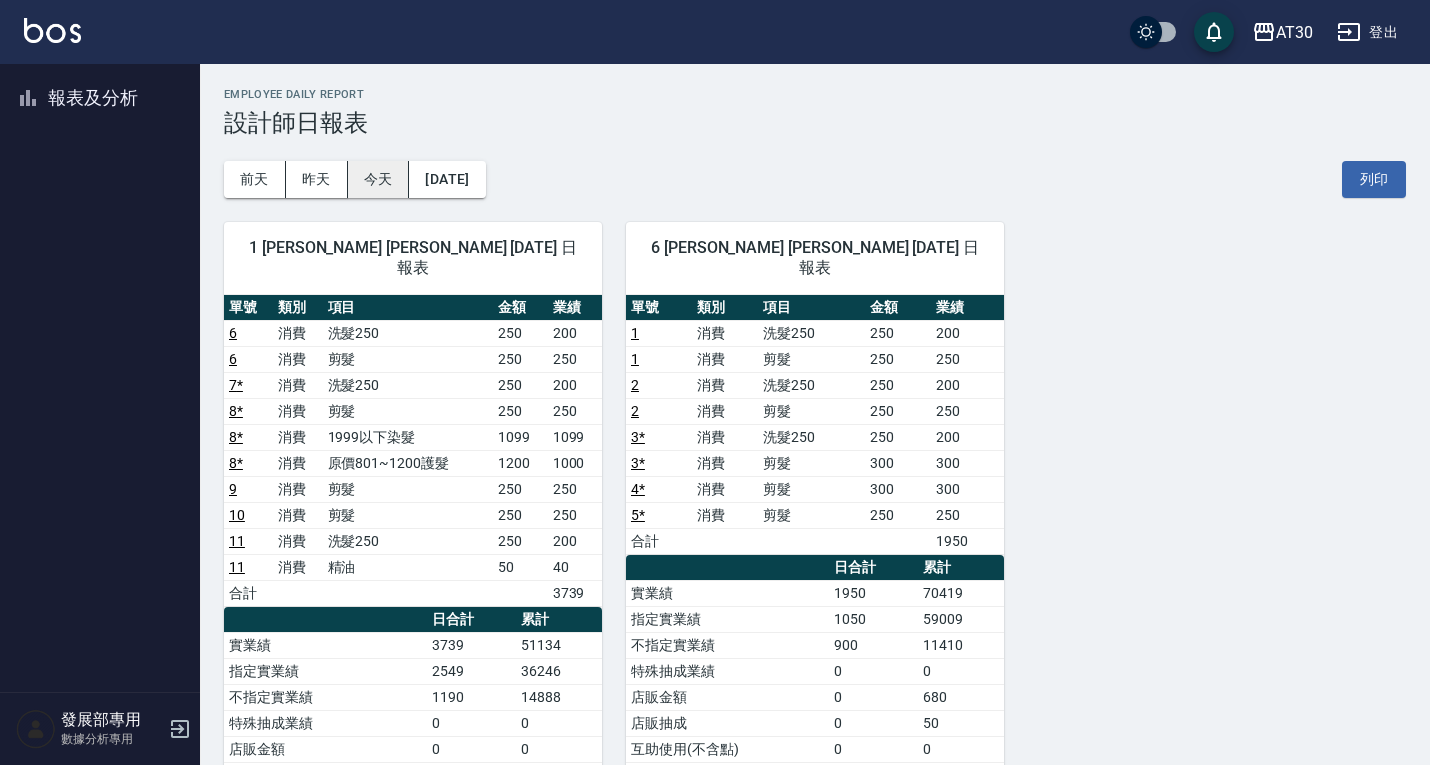 click on "今天" at bounding box center [379, 179] 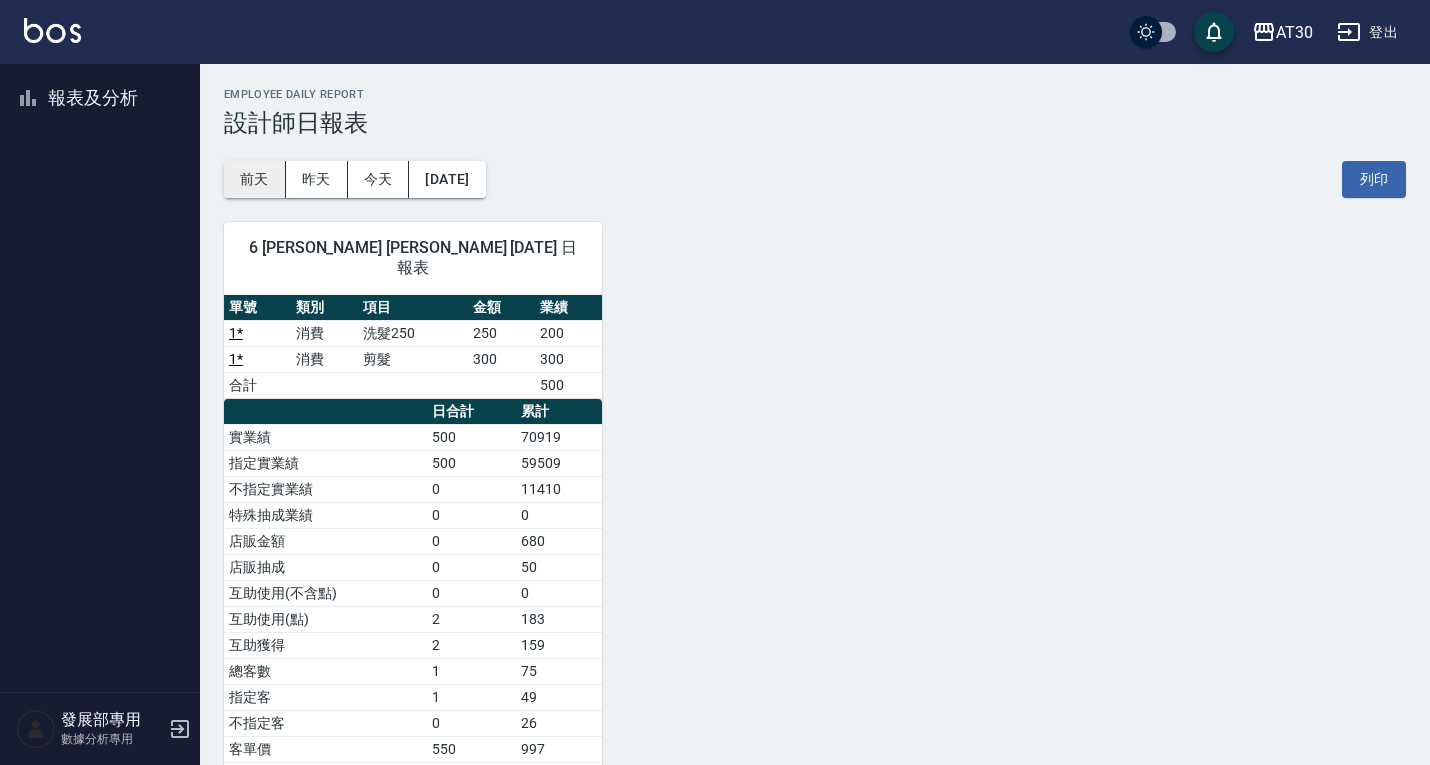 click on "前天" at bounding box center [255, 179] 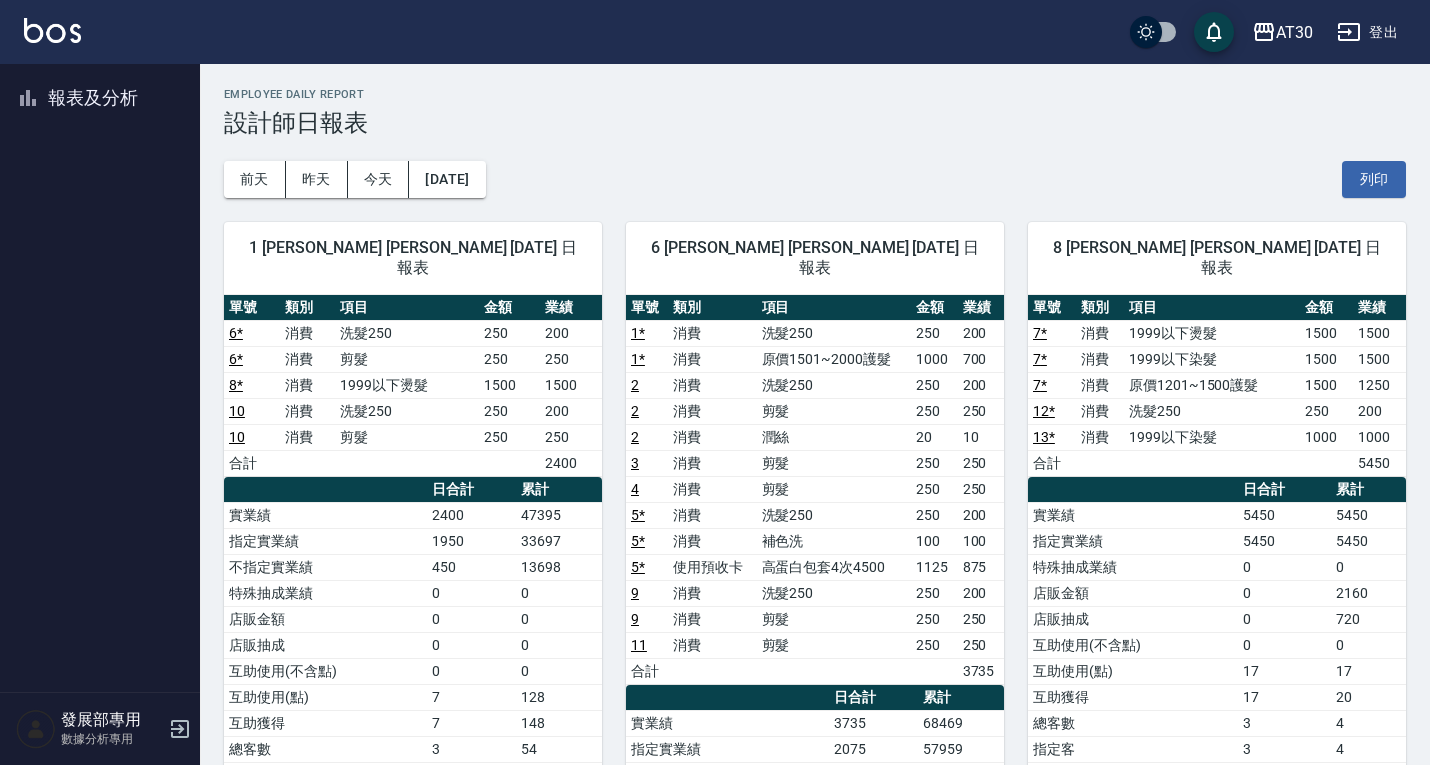 scroll, scrollTop: 100, scrollLeft: 0, axis: vertical 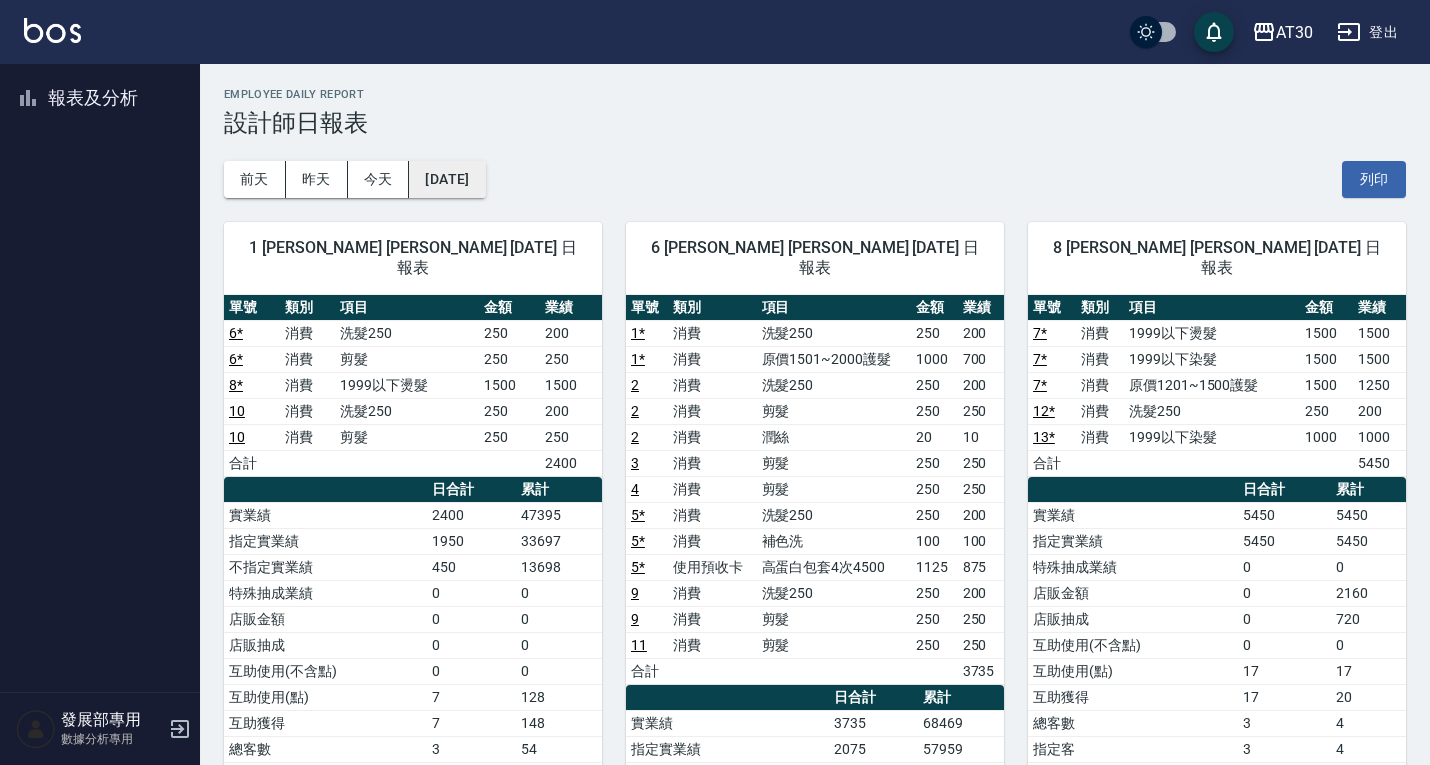 click on "[DATE]" at bounding box center [447, 179] 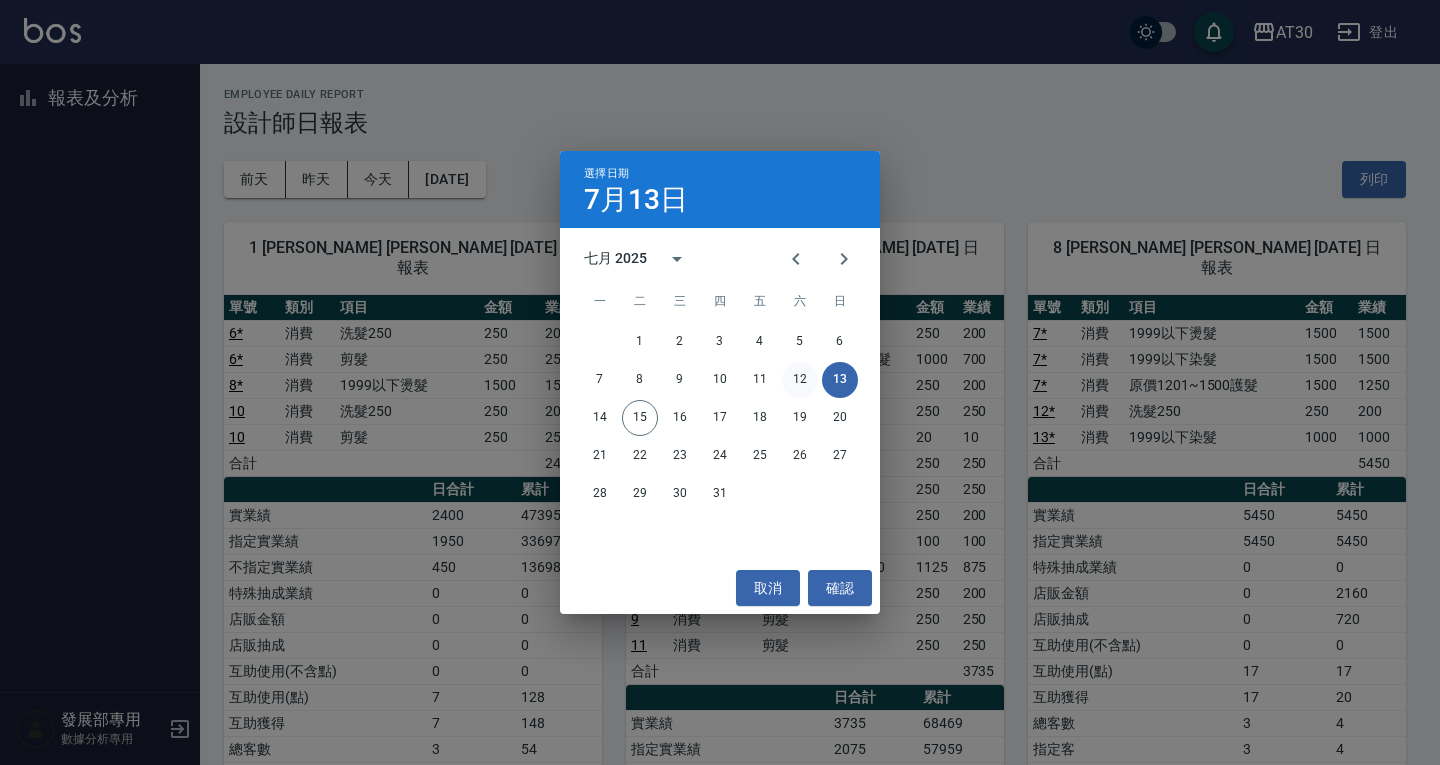 click on "12" at bounding box center (800, 380) 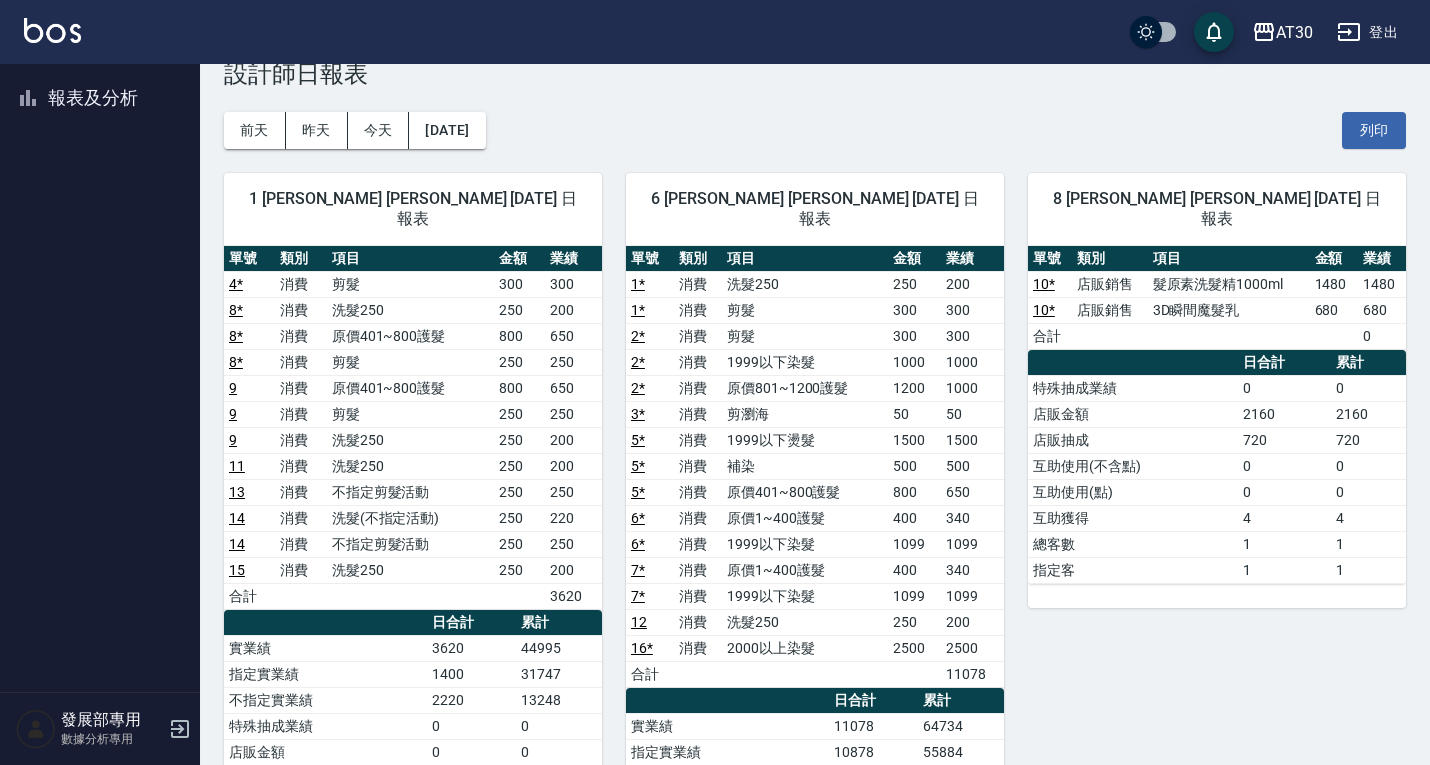 scroll, scrollTop: 100, scrollLeft: 0, axis: vertical 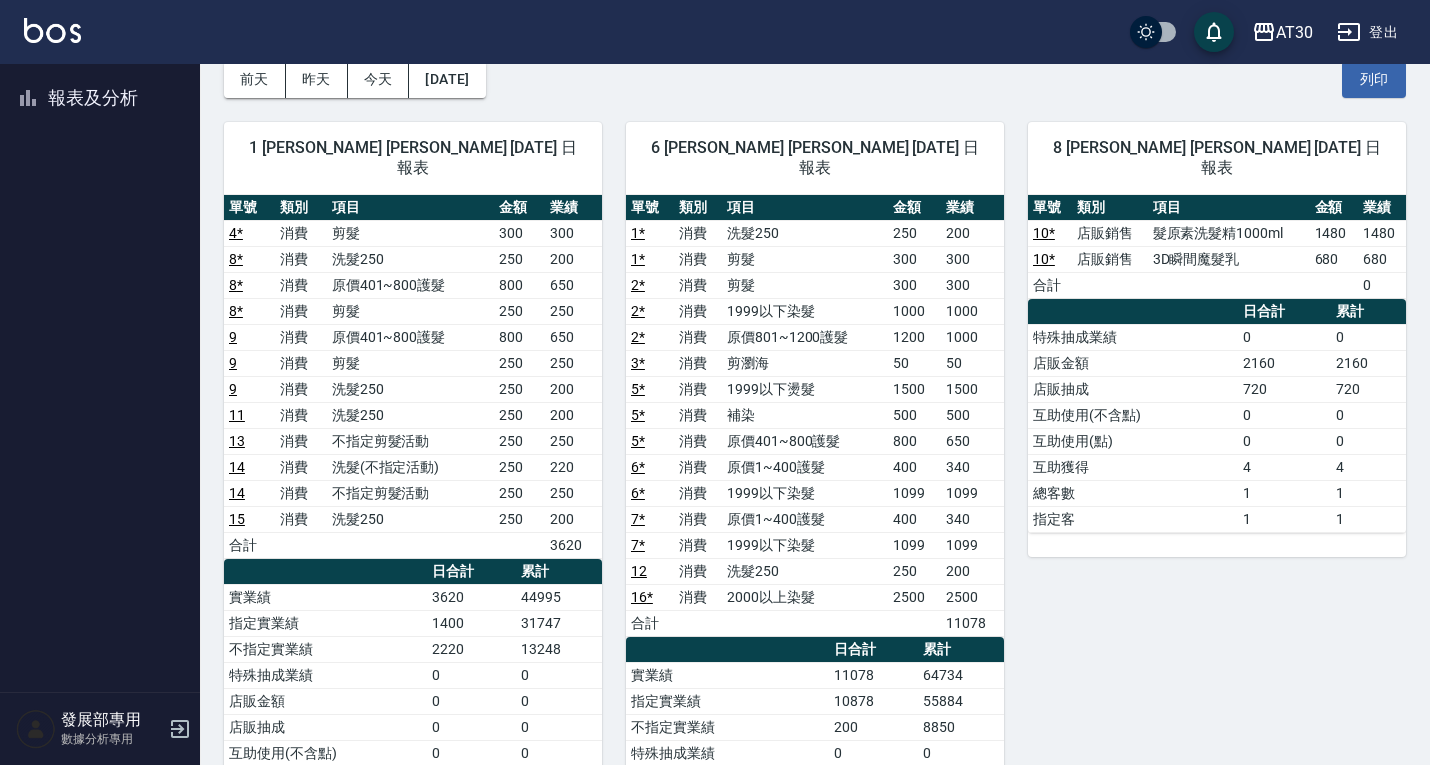 click on "報表及分析" at bounding box center [100, 98] 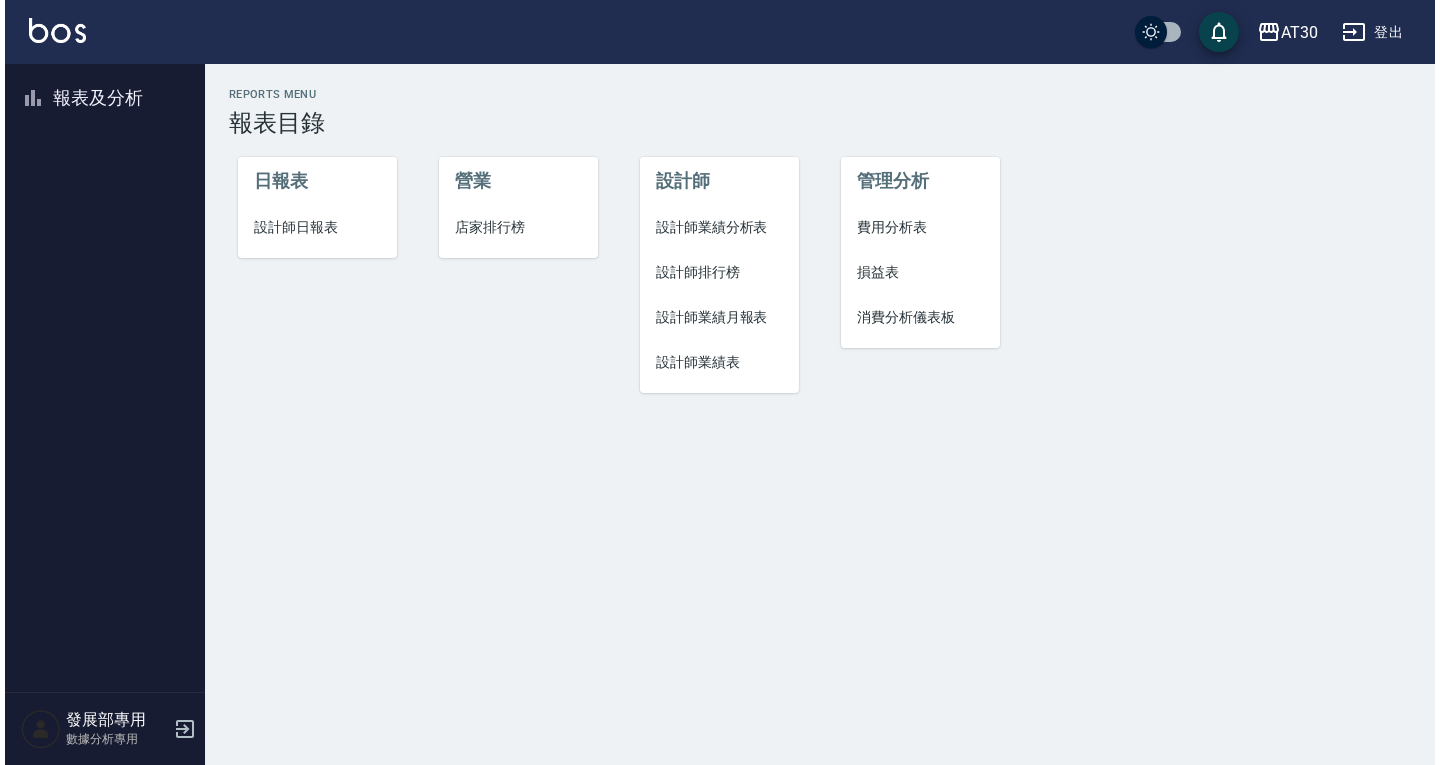 scroll, scrollTop: 0, scrollLeft: 0, axis: both 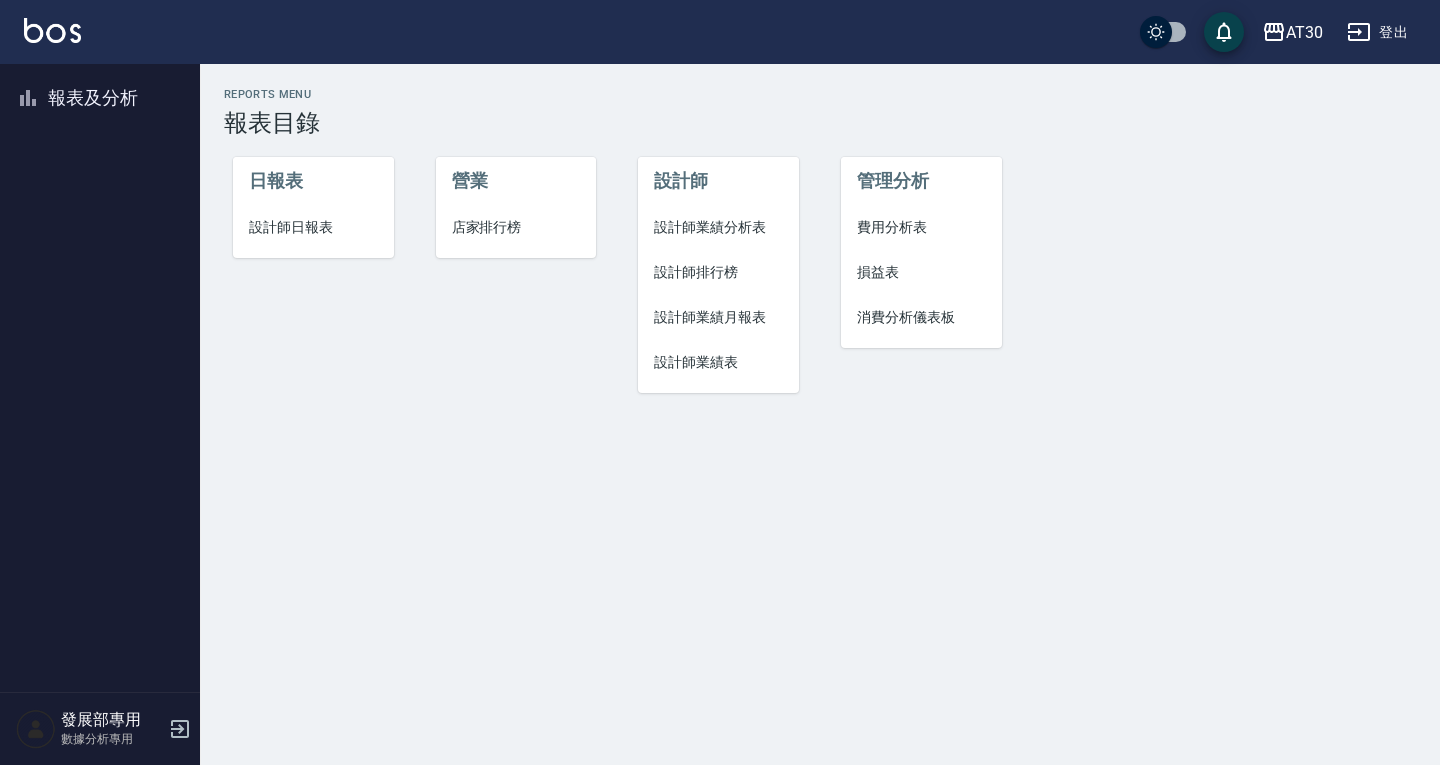 click on "設計師業績表" at bounding box center [718, 362] 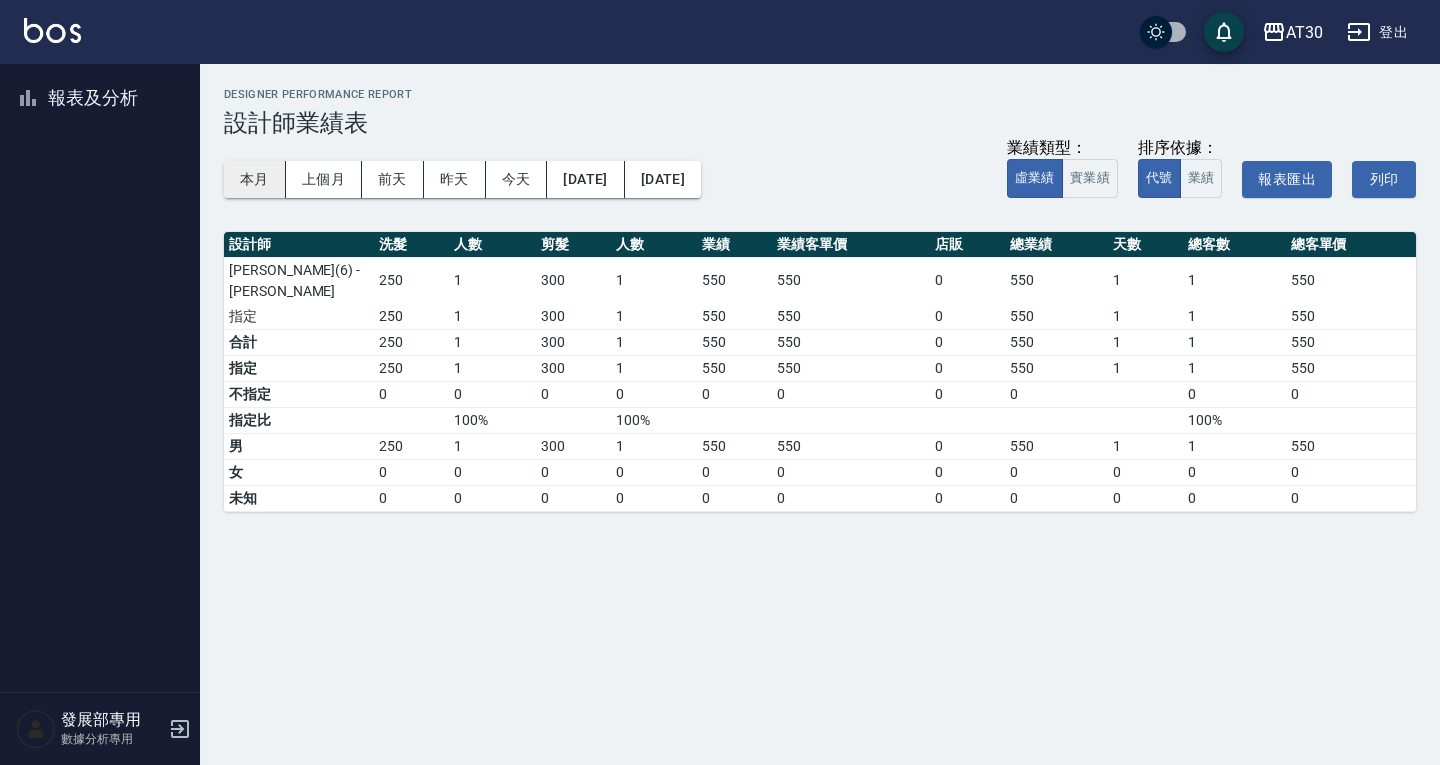 click on "本月" at bounding box center (255, 179) 